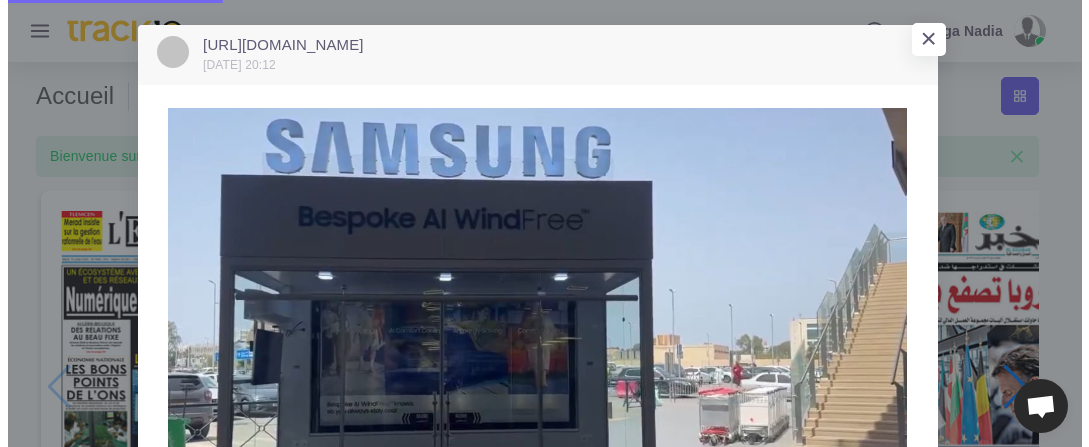 scroll, scrollTop: 0, scrollLeft: 0, axis: both 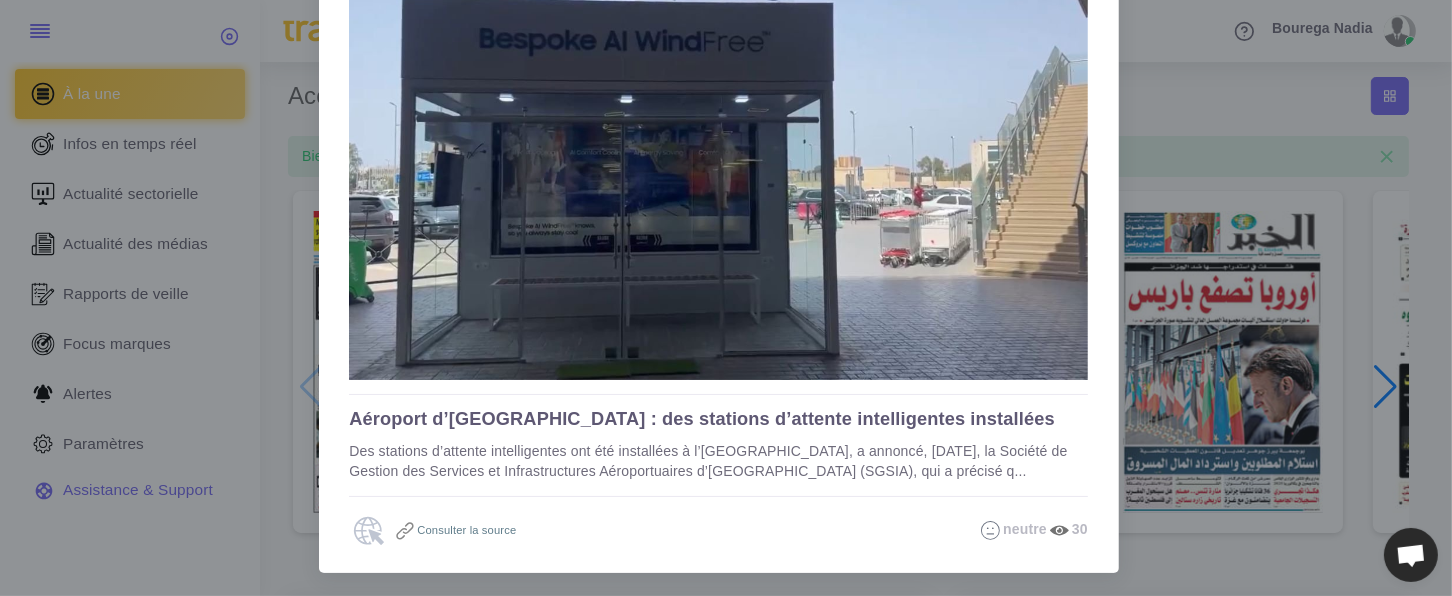 click at bounding box center (718, 155) 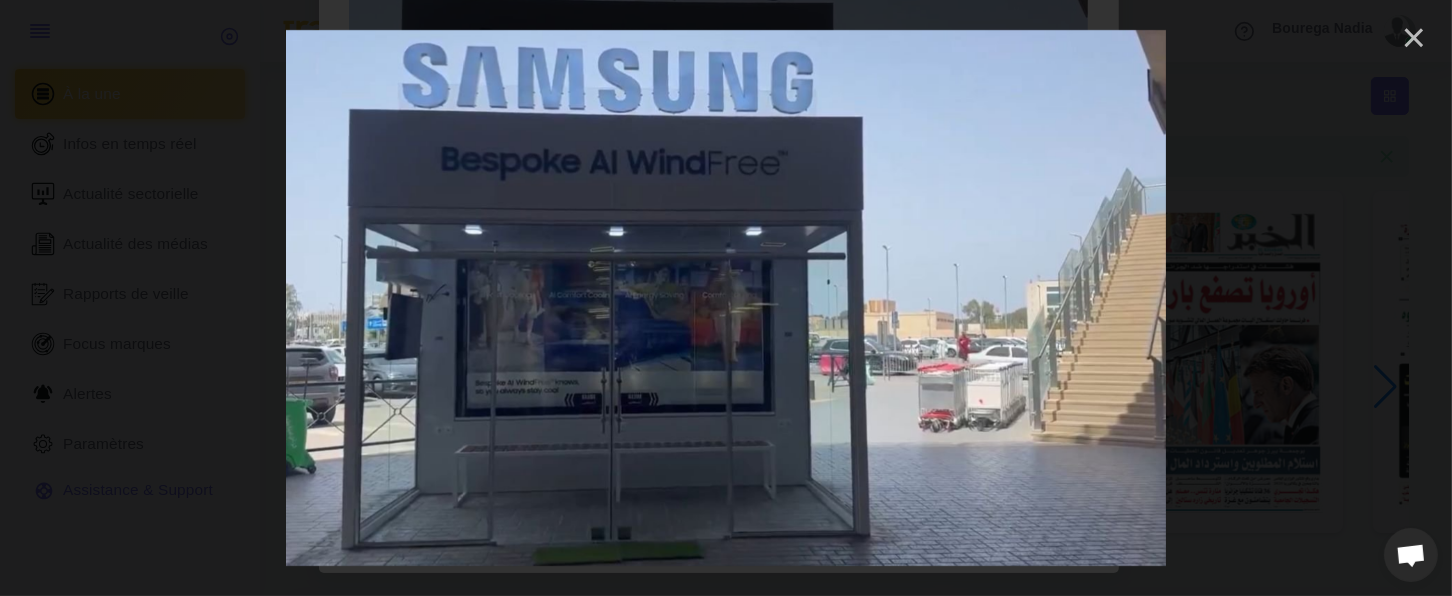 click on "×" at bounding box center [1414, 38] 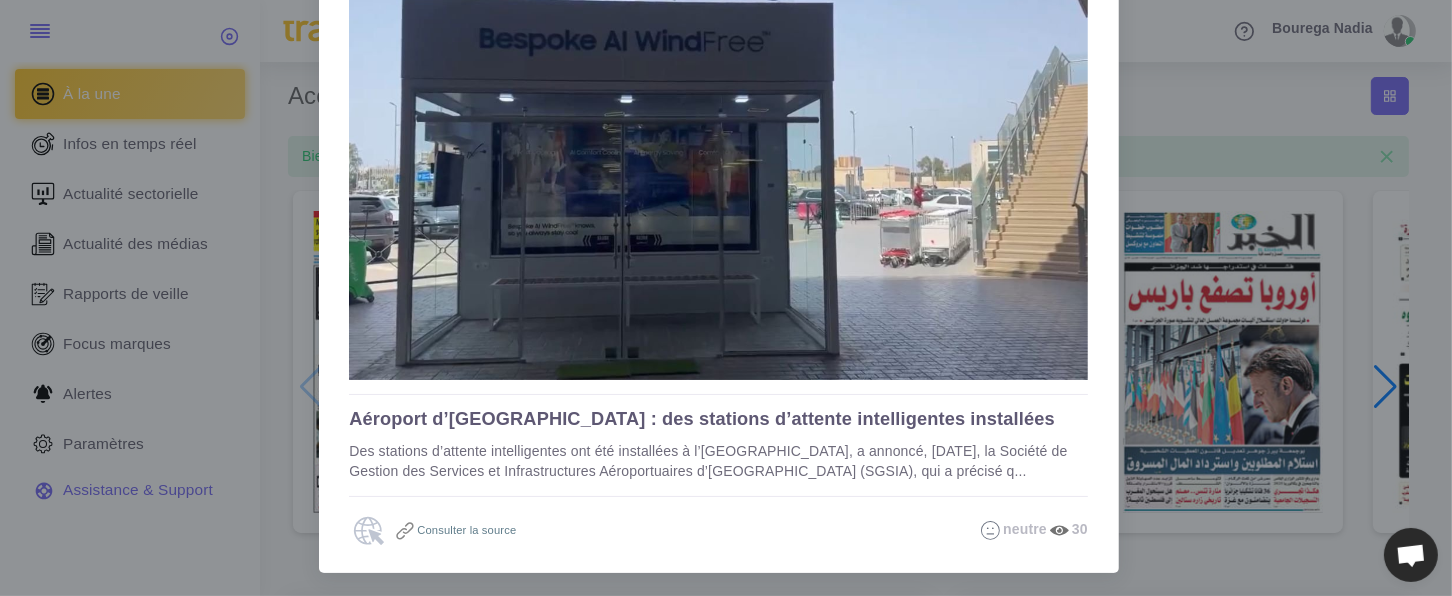 click on "Consulter la source" at bounding box center (454, 530) 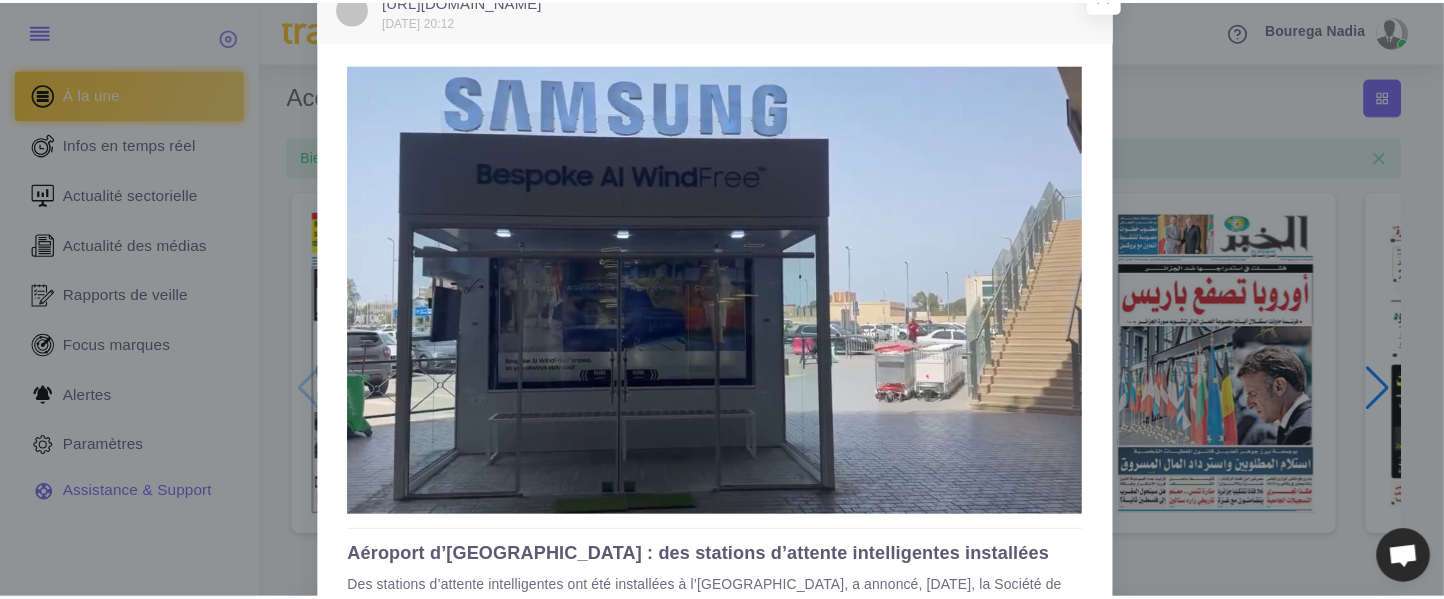 scroll, scrollTop: 0, scrollLeft: 0, axis: both 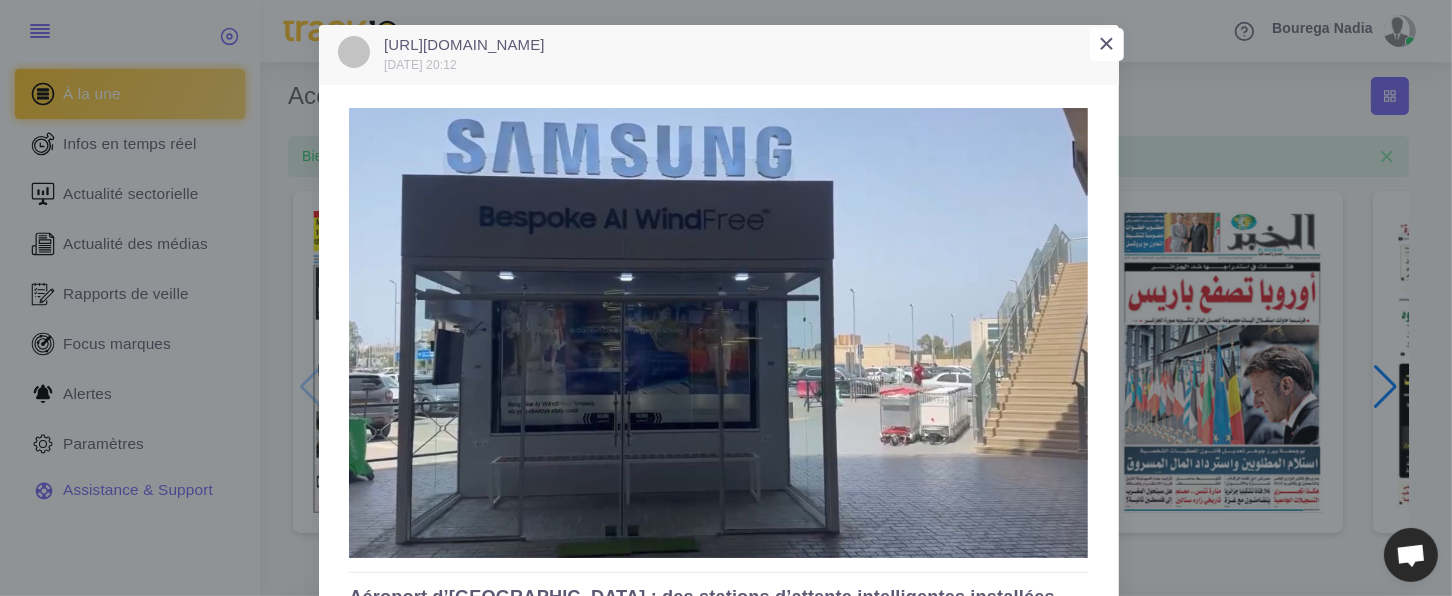 click on "×" at bounding box center (1106, 43) 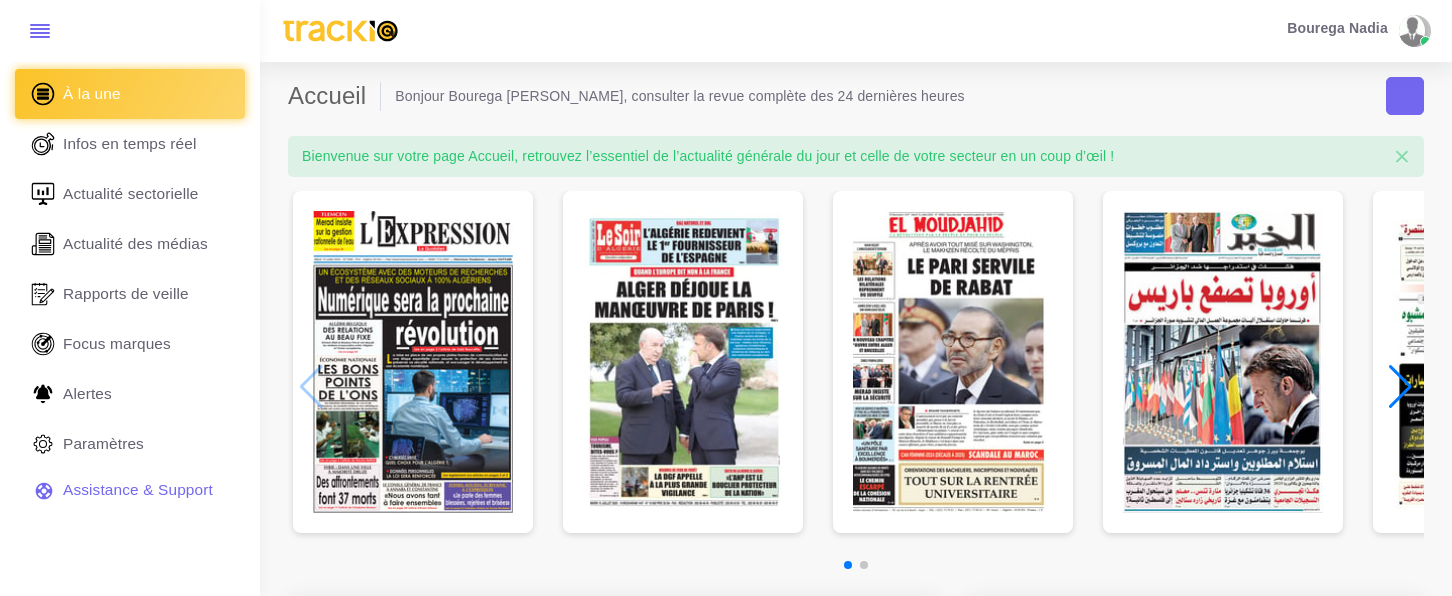 scroll, scrollTop: 0, scrollLeft: 0, axis: both 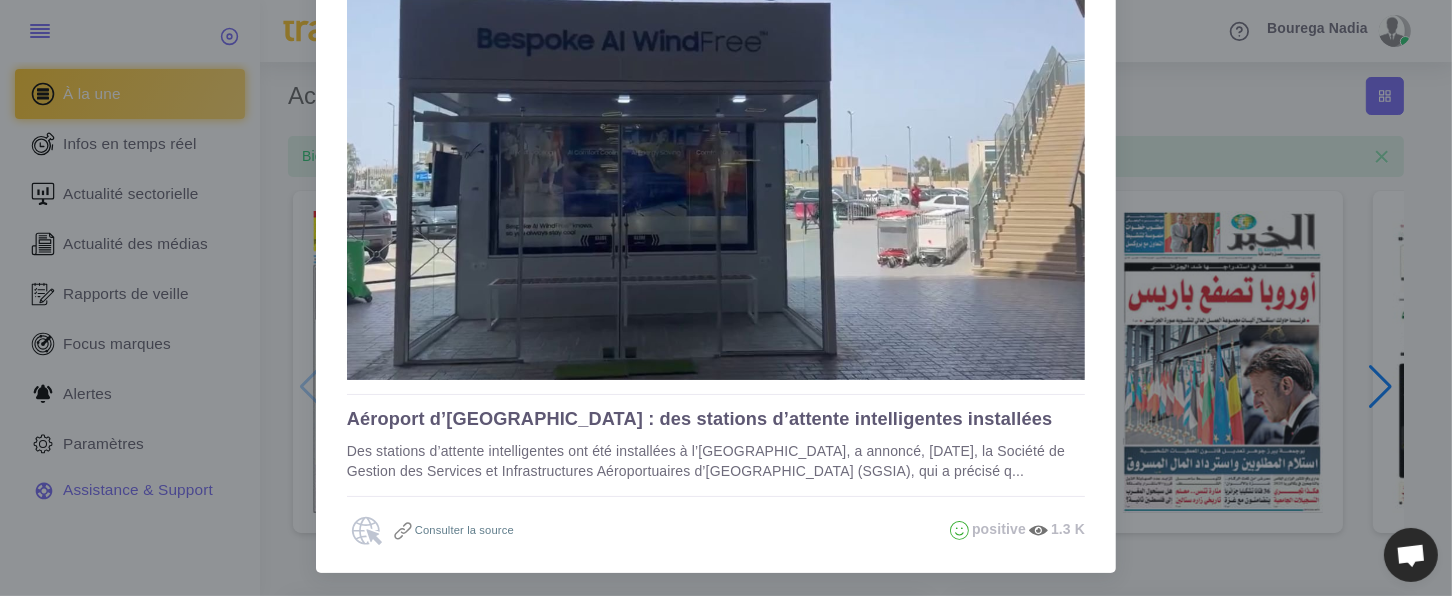 click on "Consulter la source" at bounding box center [452, 530] 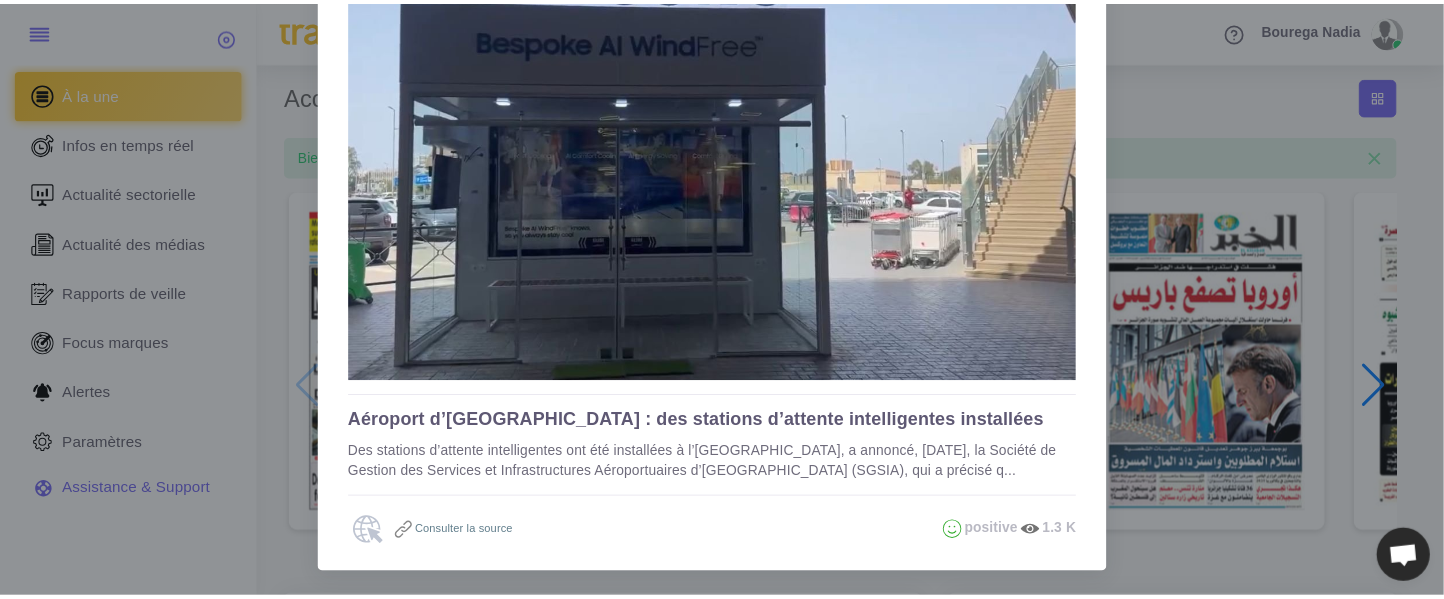 scroll, scrollTop: 0, scrollLeft: 0, axis: both 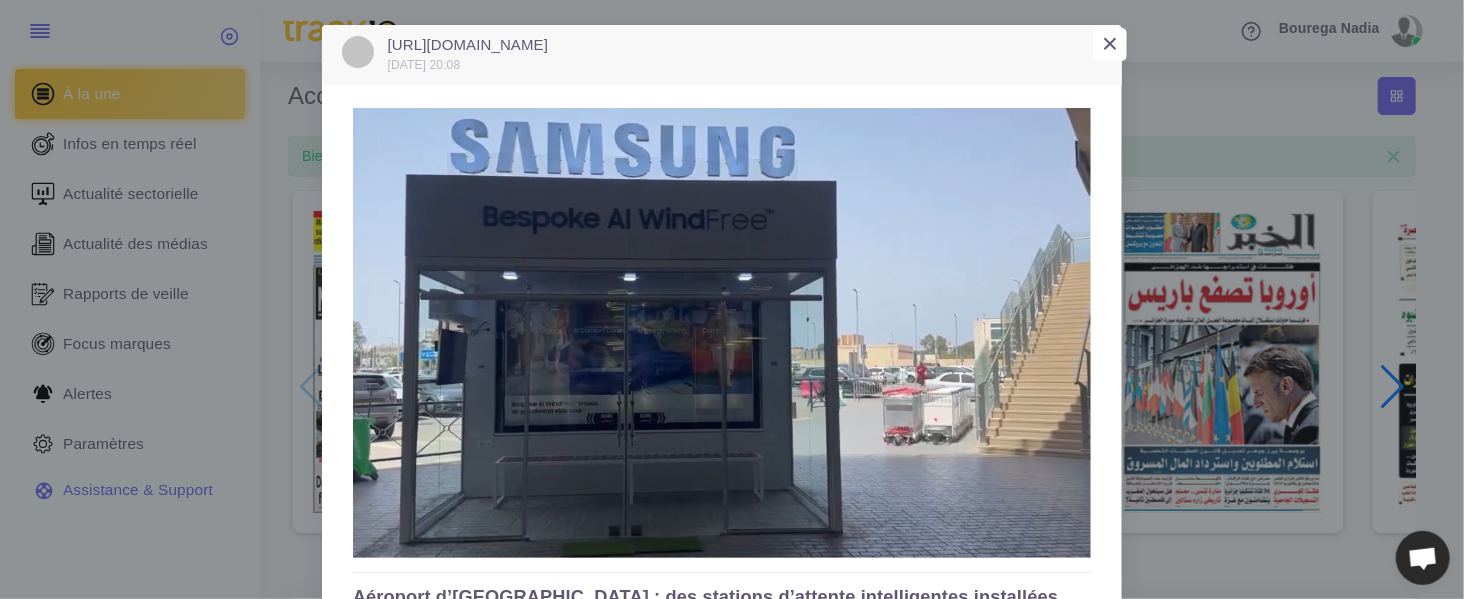 click on "×" at bounding box center (1110, 43) 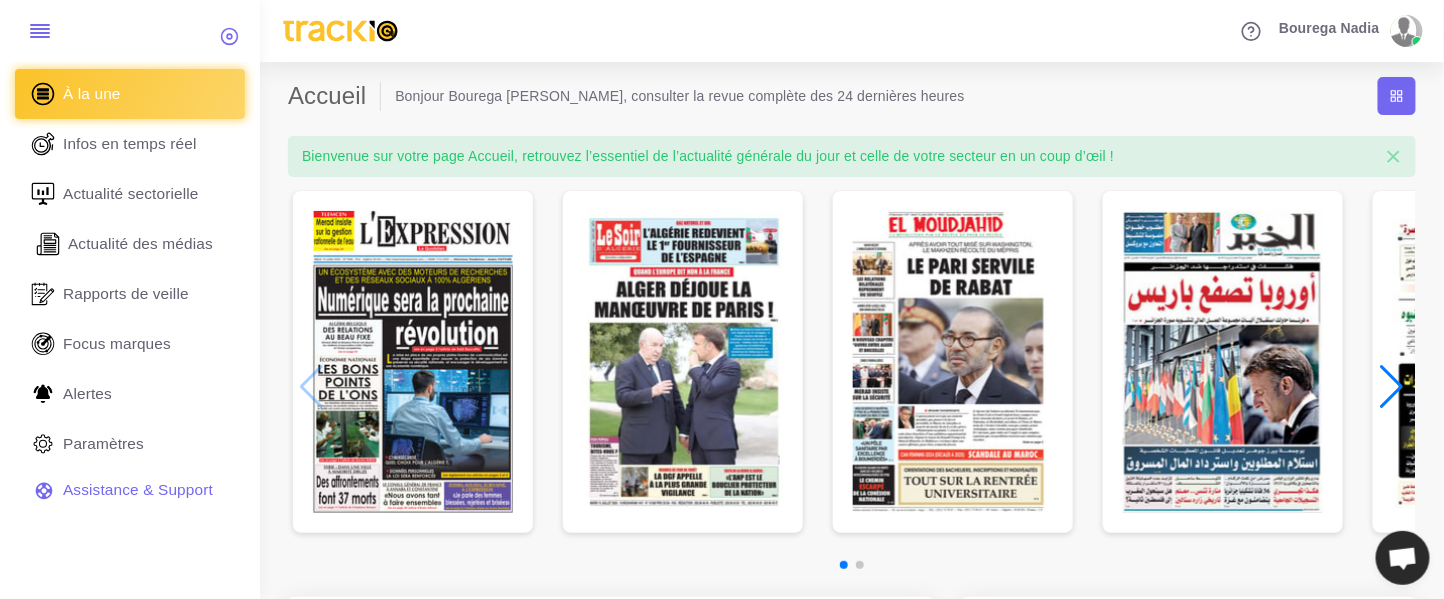 click on "Actualité des médias" at bounding box center [140, 244] 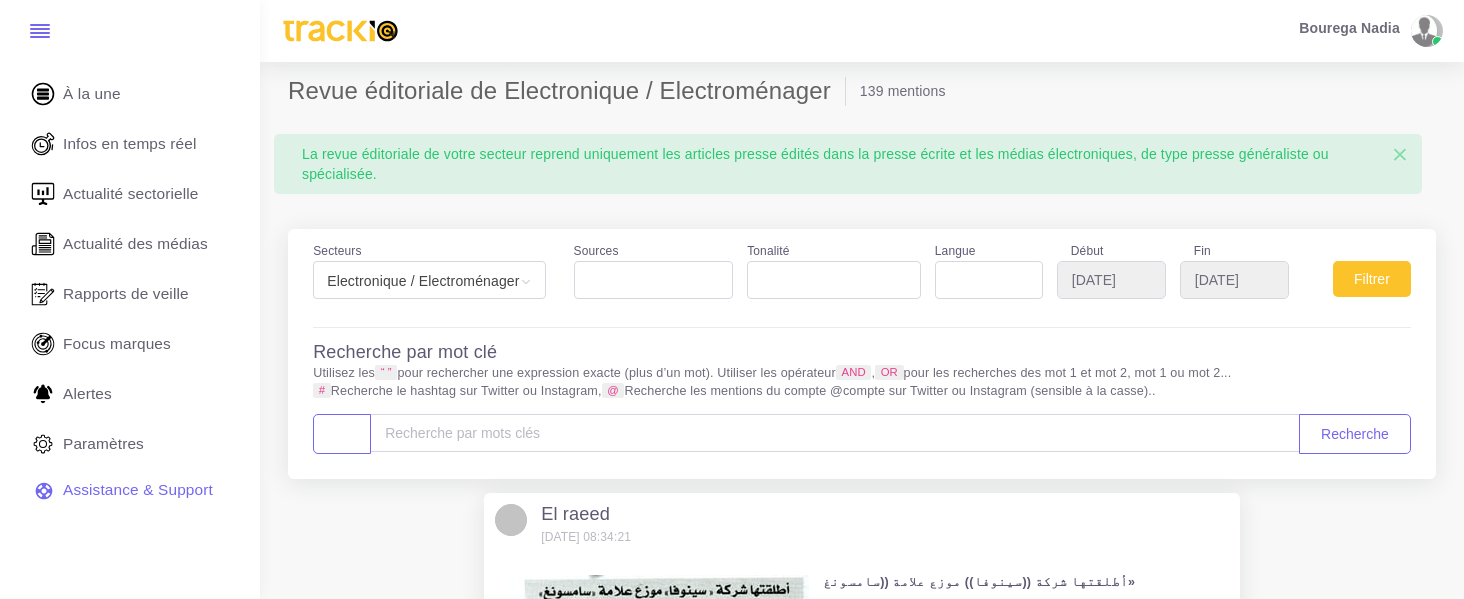 select 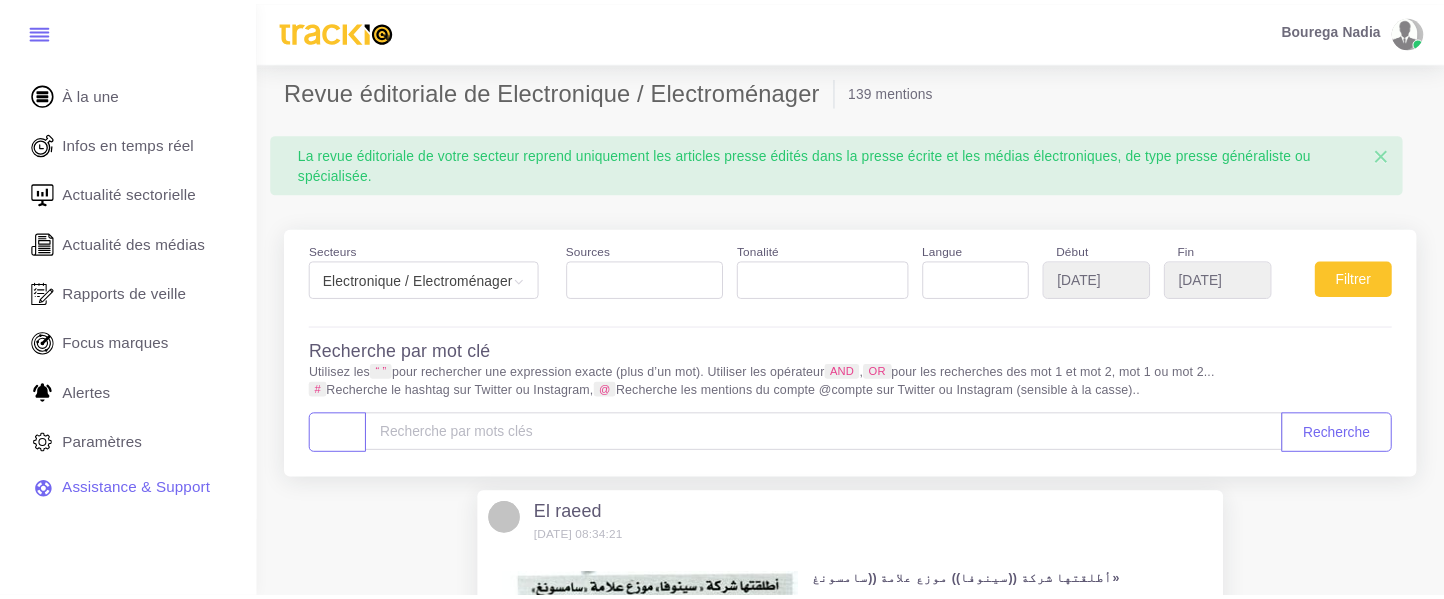 scroll, scrollTop: 0, scrollLeft: 0, axis: both 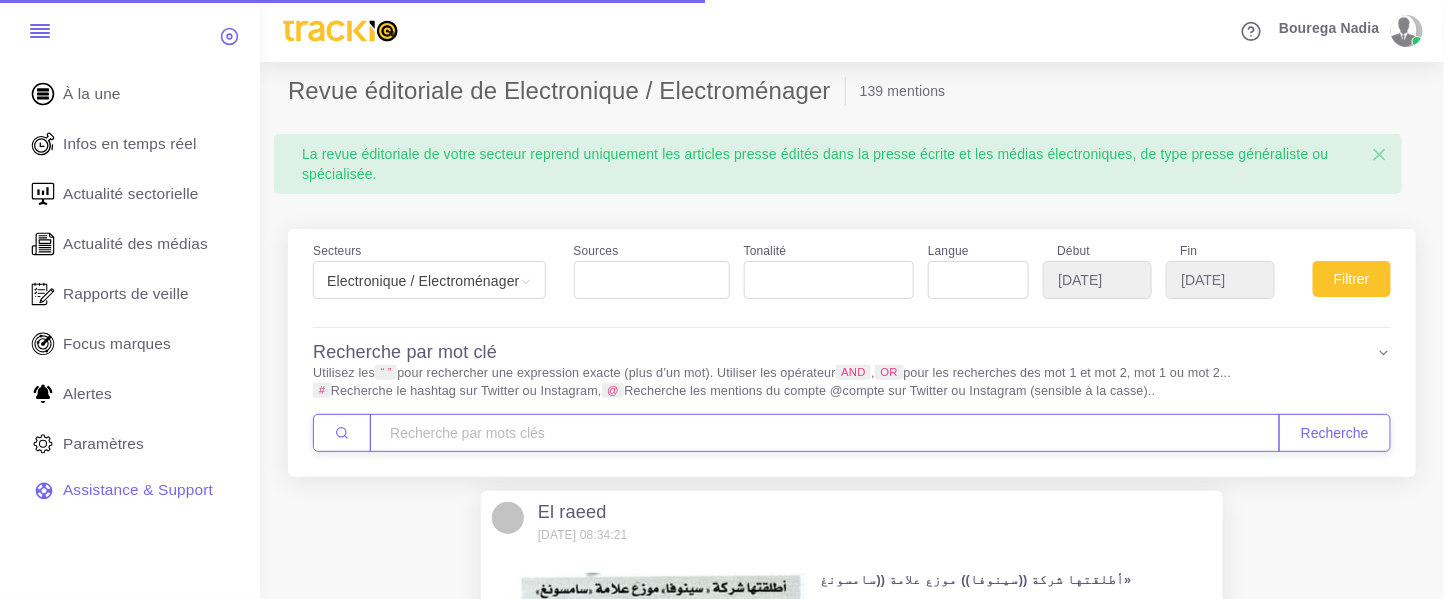 click at bounding box center (825, 433) 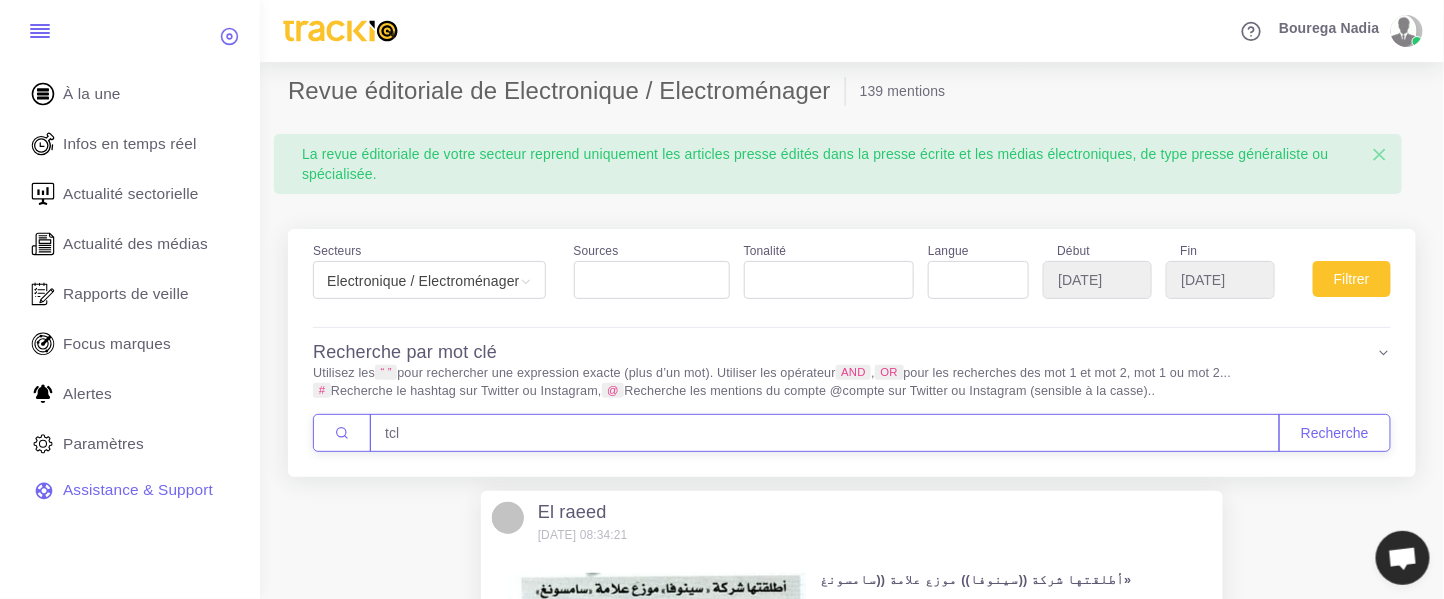 type on "tcl" 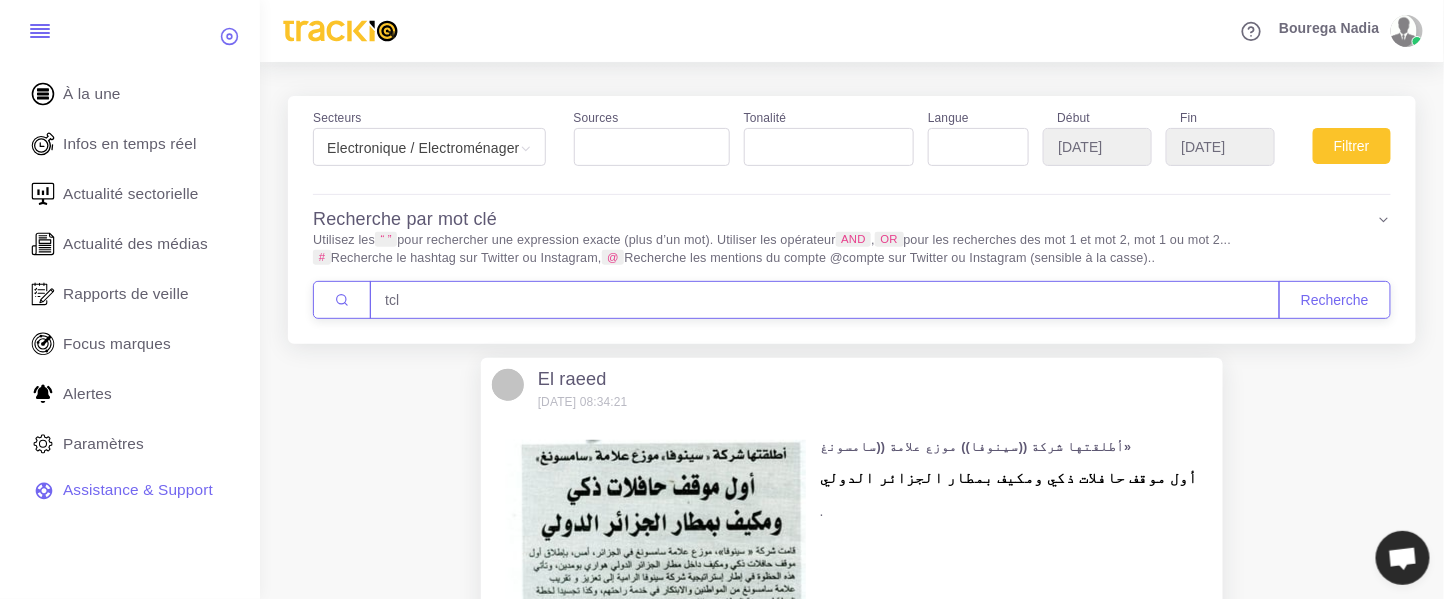 scroll, scrollTop: 266, scrollLeft: 0, axis: vertical 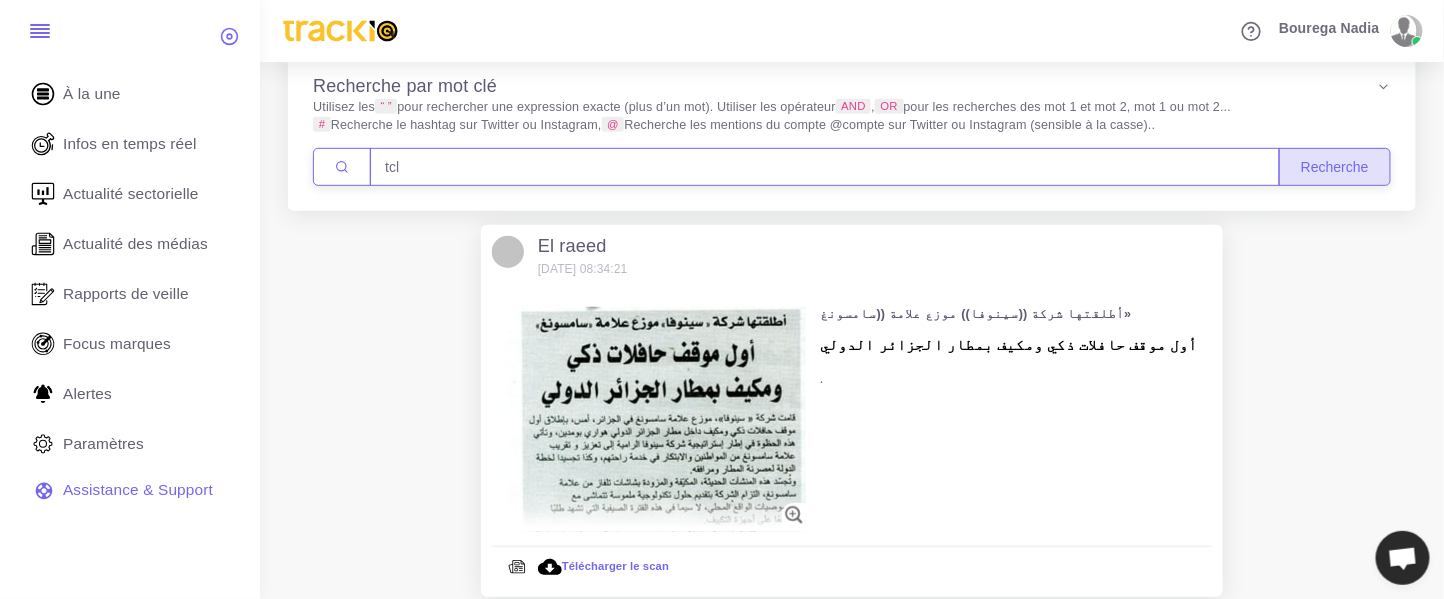 click on "Recherche" at bounding box center [1335, 167] 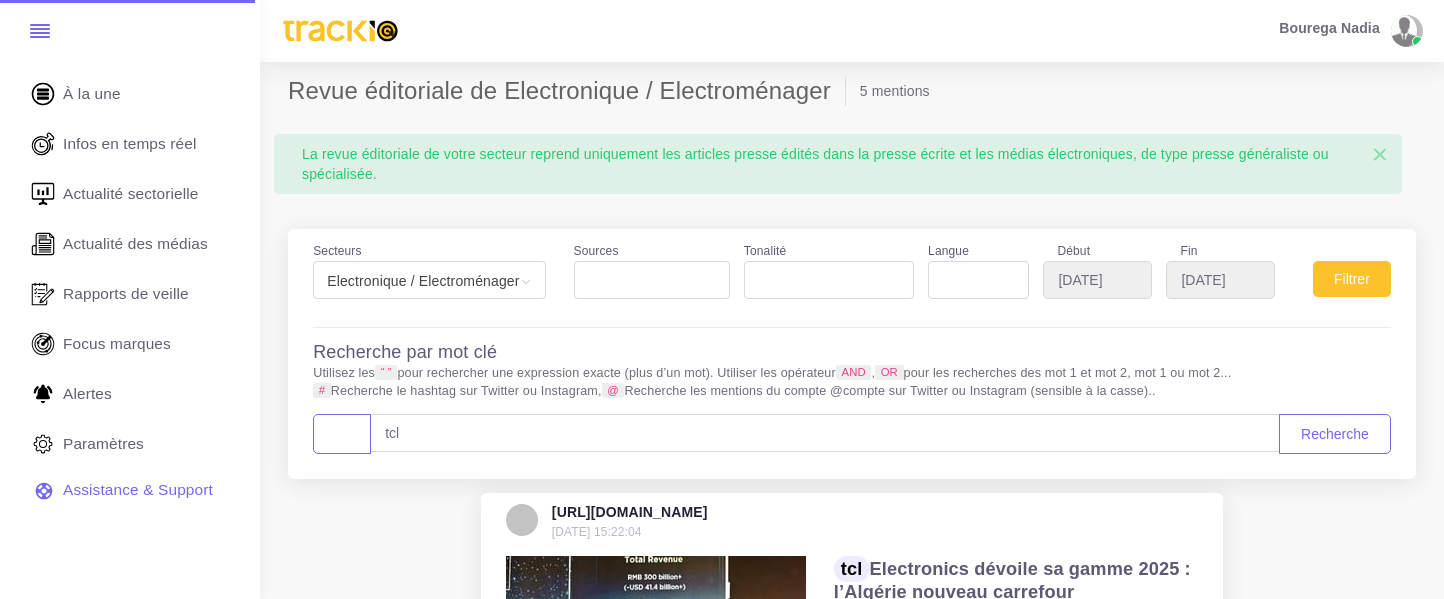 select 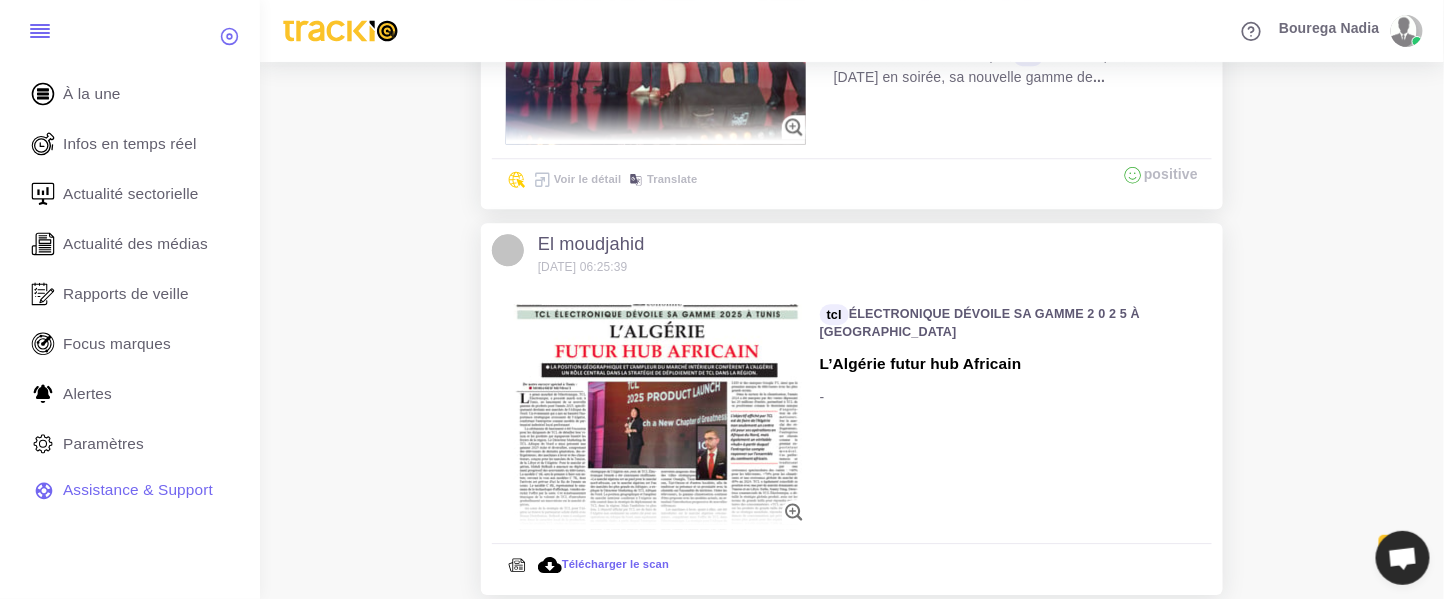 scroll, scrollTop: 1823, scrollLeft: 0, axis: vertical 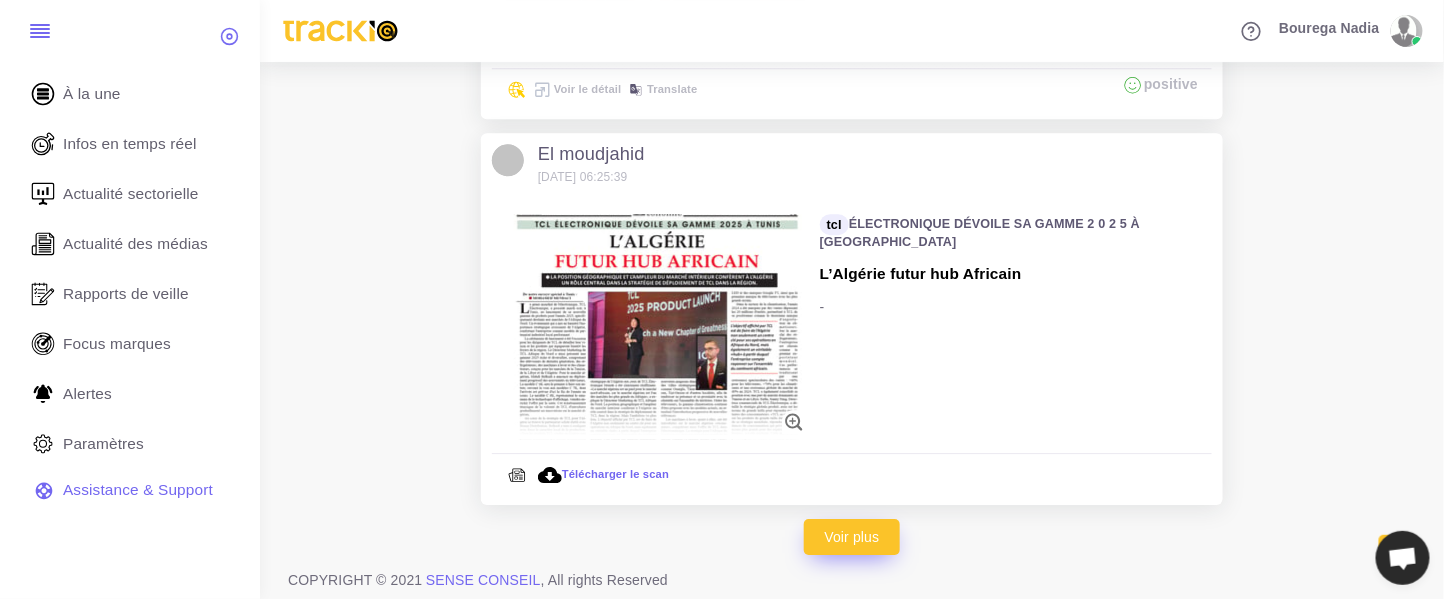click on "Voir plus" at bounding box center (852, 537) 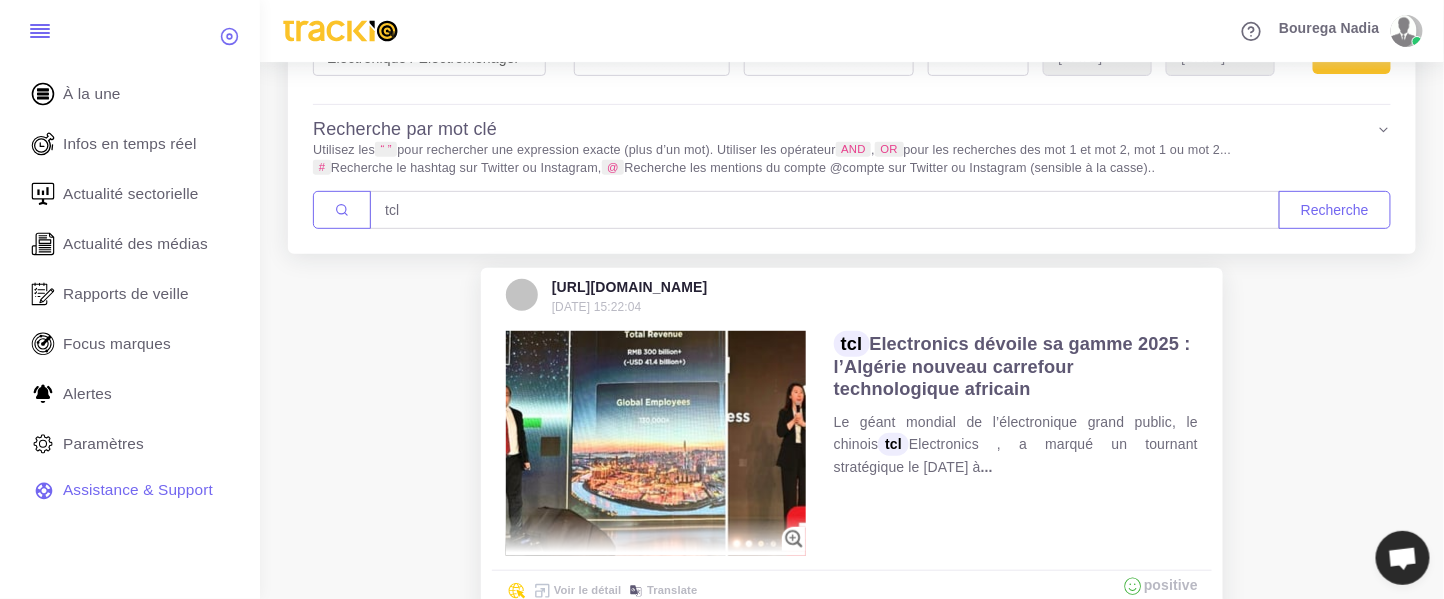 scroll, scrollTop: 356, scrollLeft: 0, axis: vertical 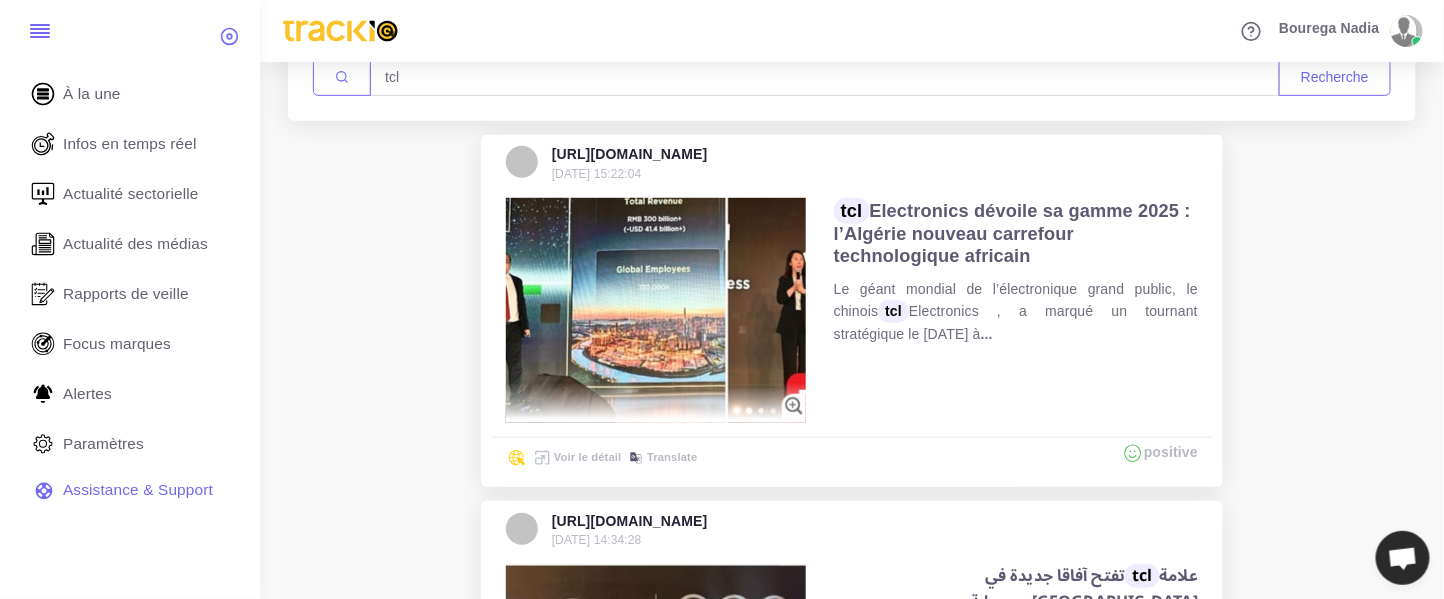 click at bounding box center [656, 310] 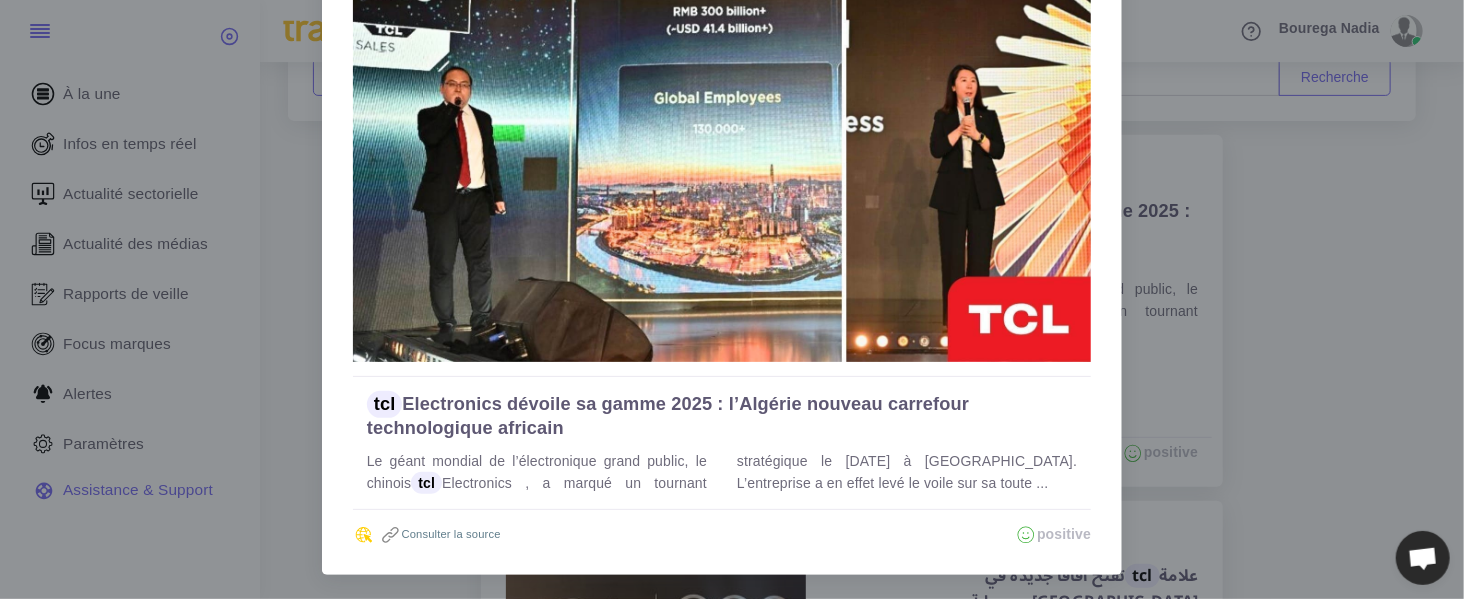 scroll, scrollTop: 134, scrollLeft: 0, axis: vertical 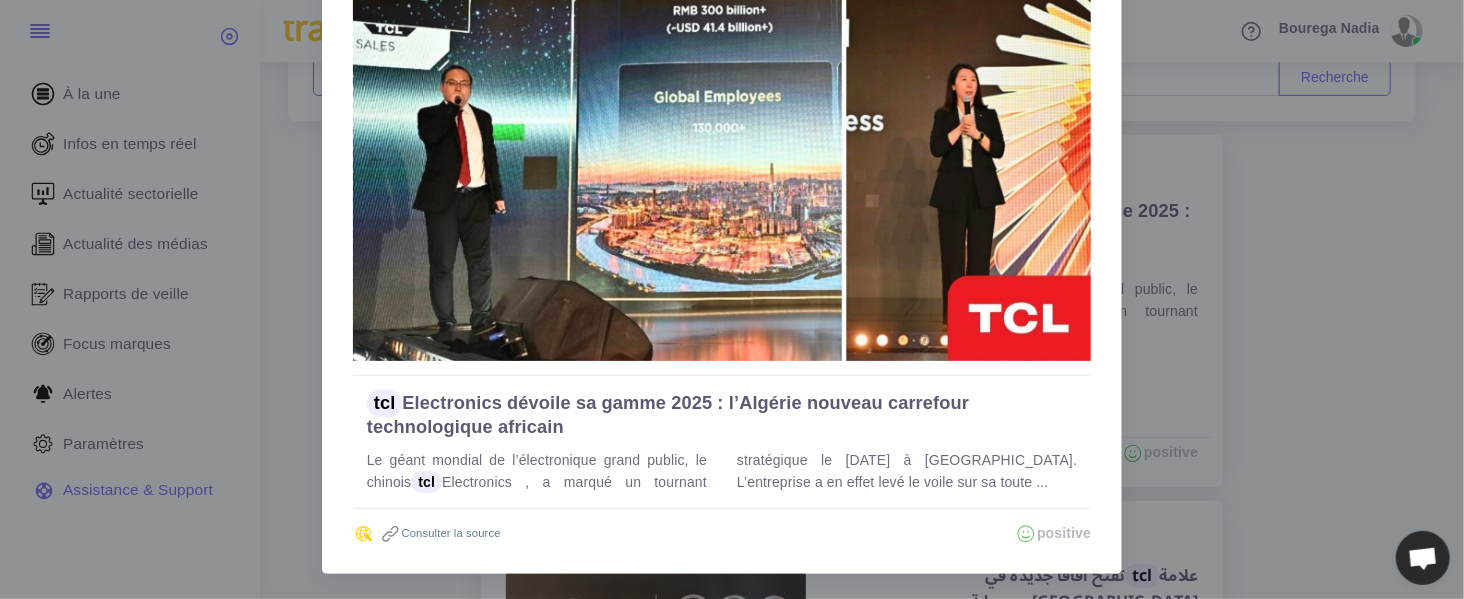 click on "Consulter la source" at bounding box center [439, 533] 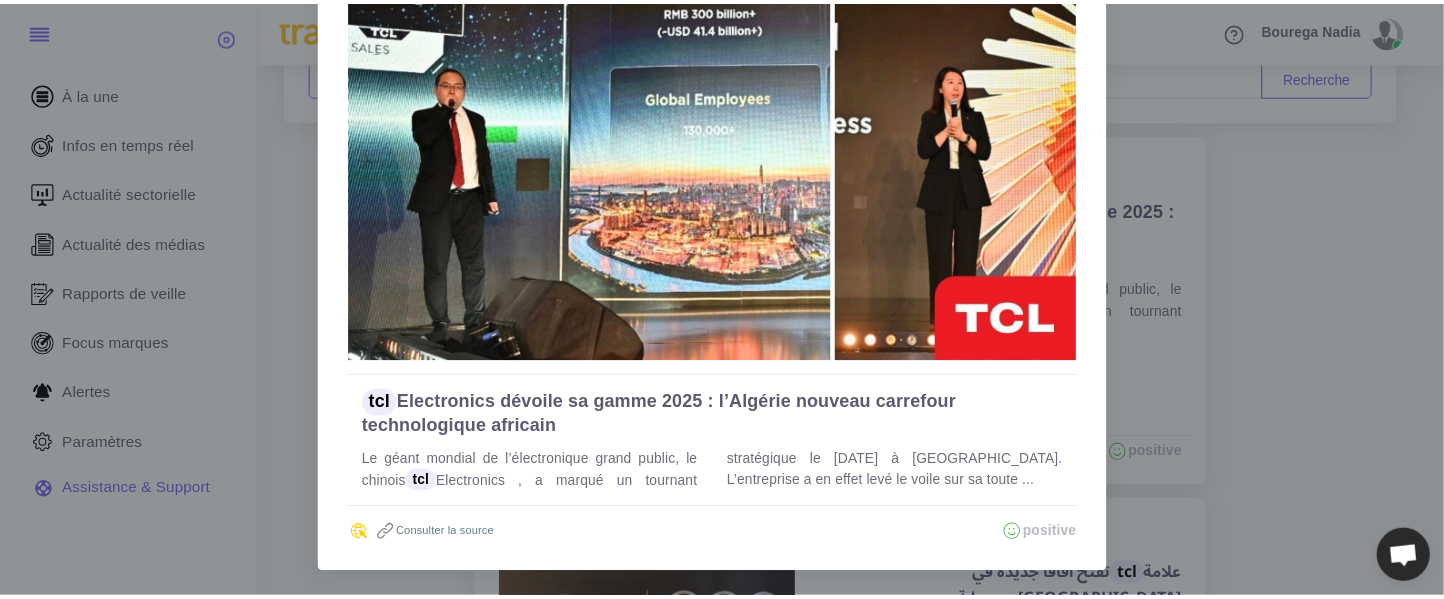 scroll, scrollTop: 0, scrollLeft: 0, axis: both 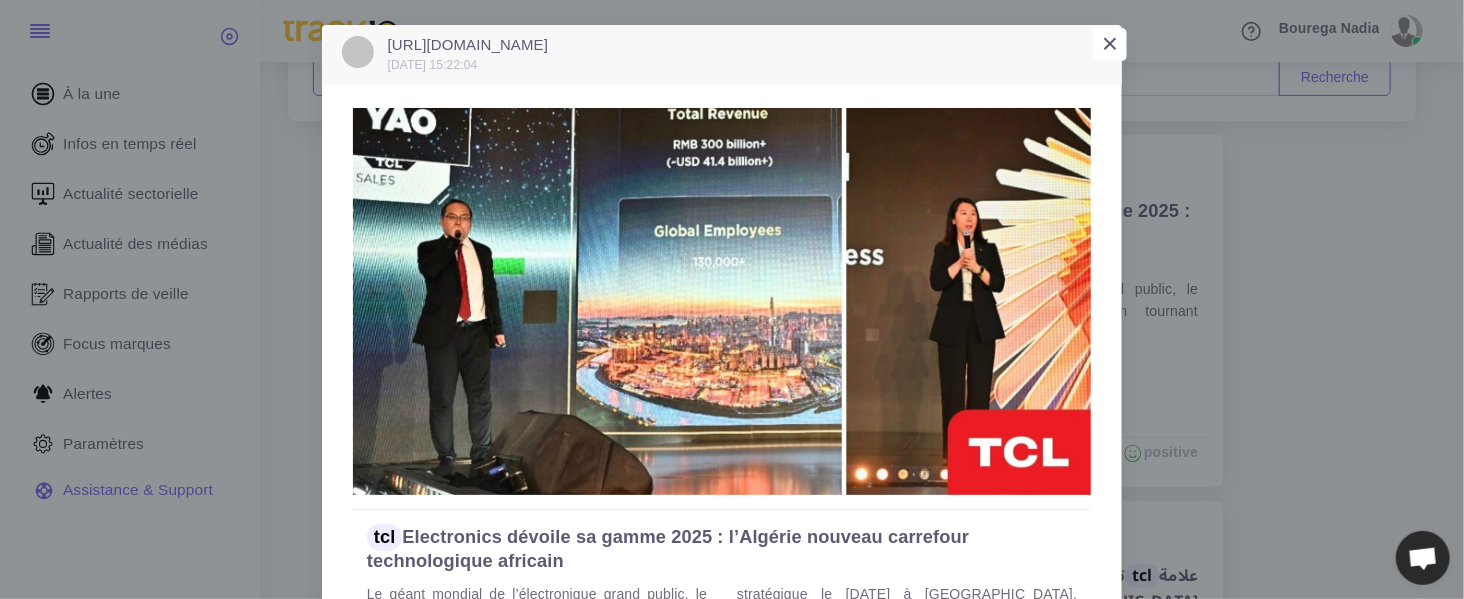 drag, startPoint x: 1111, startPoint y: 40, endPoint x: 1193, endPoint y: 58, distance: 83.95237 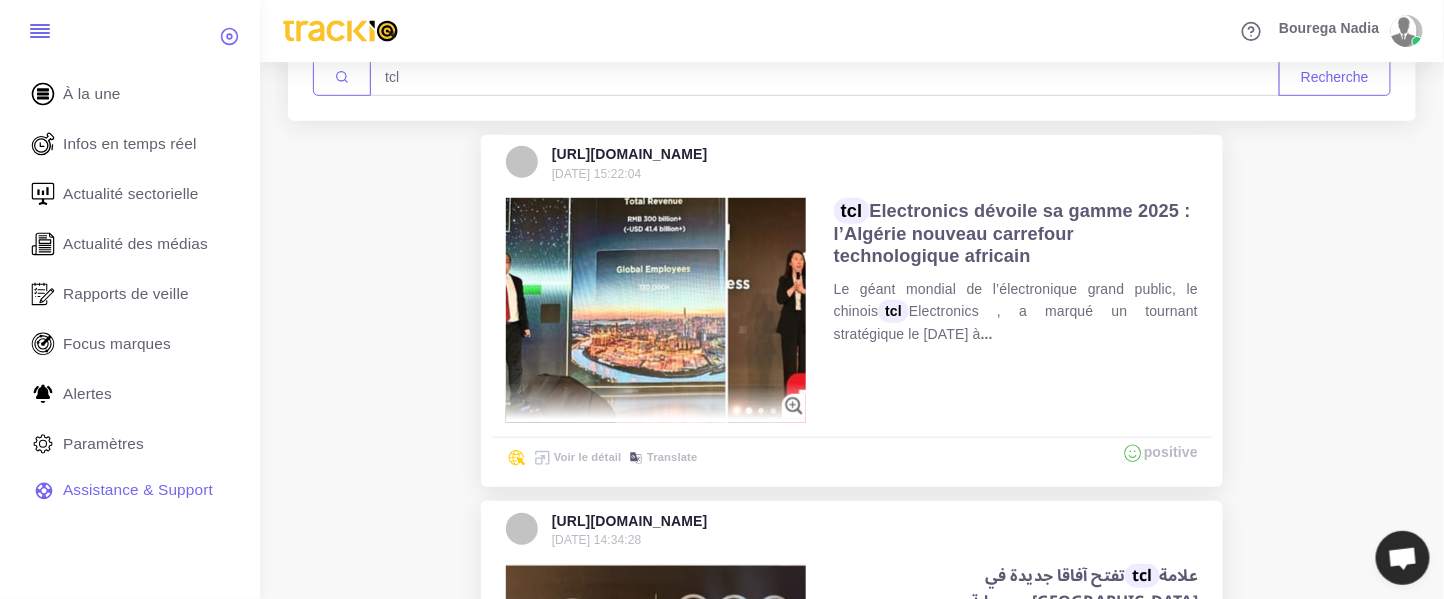 scroll, scrollTop: 0, scrollLeft: 0, axis: both 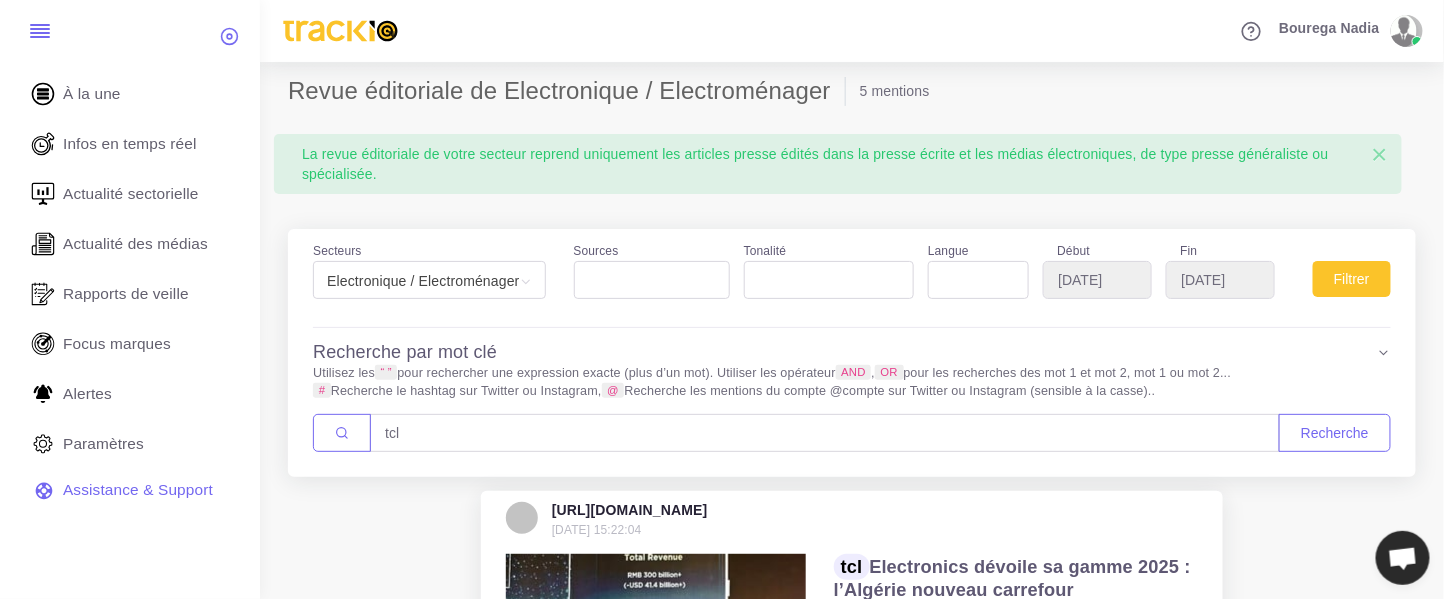 click at bounding box center (652, 275) 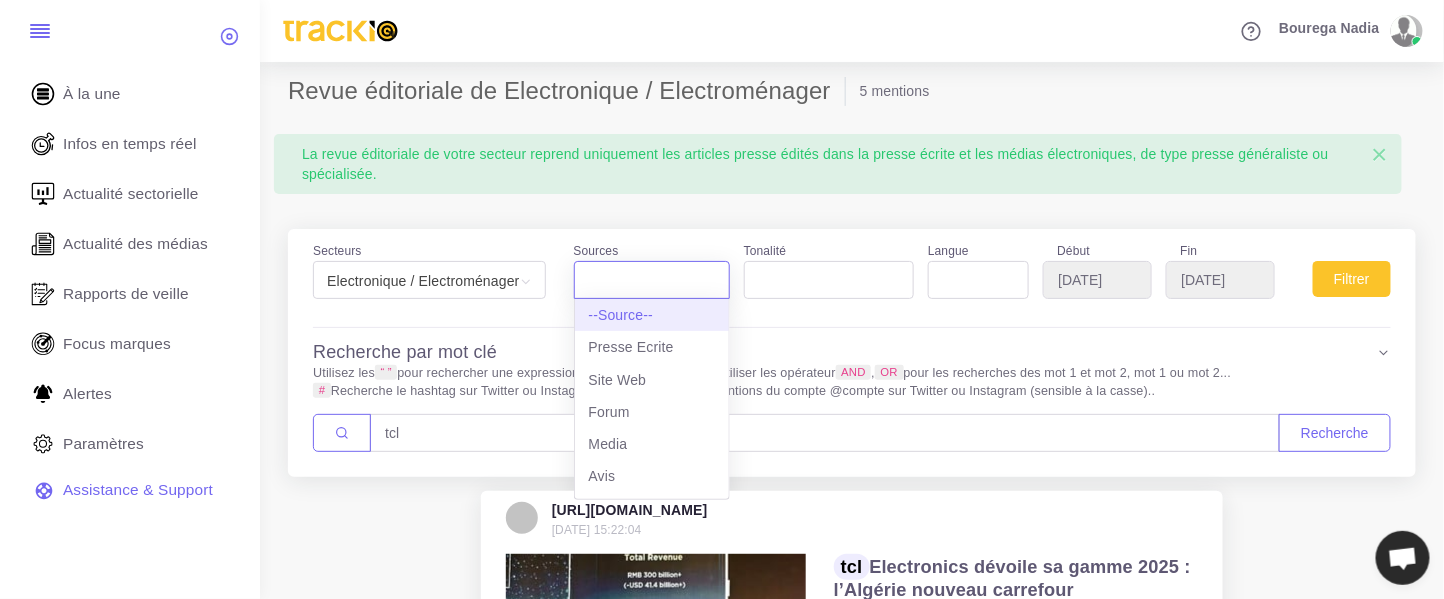 click at bounding box center [829, 275] 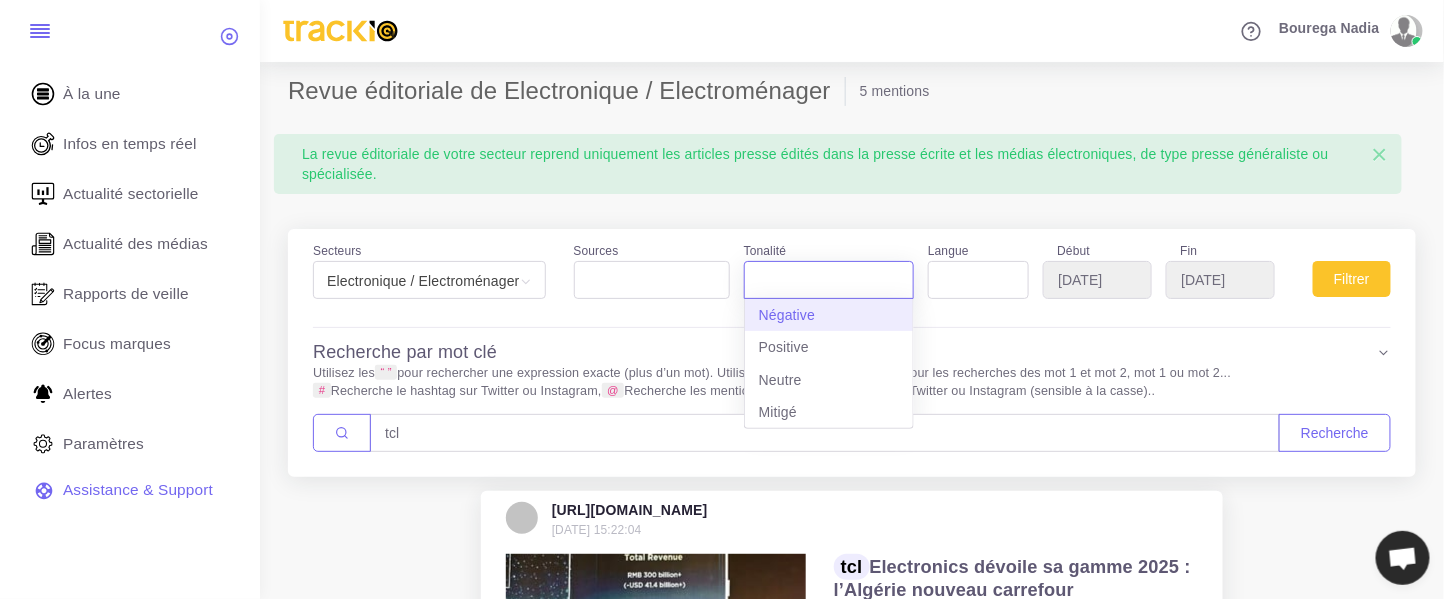 click at bounding box center [652, 275] 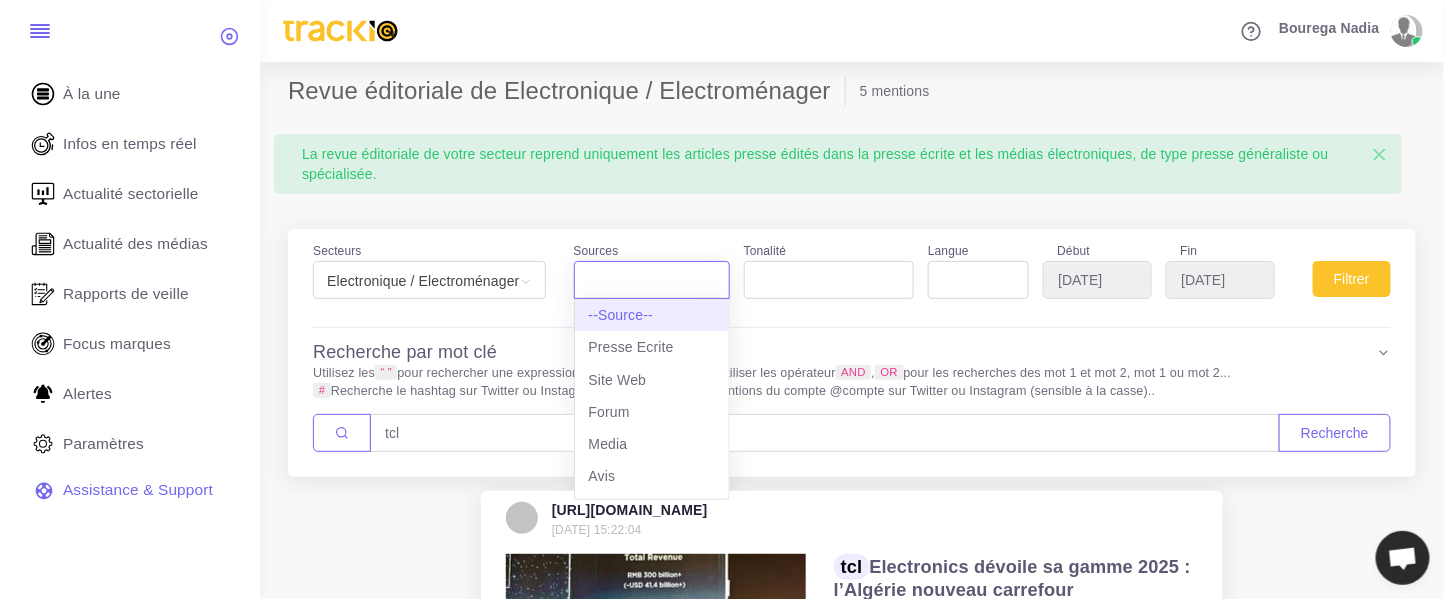 scroll, scrollTop: 25, scrollLeft: 0, axis: vertical 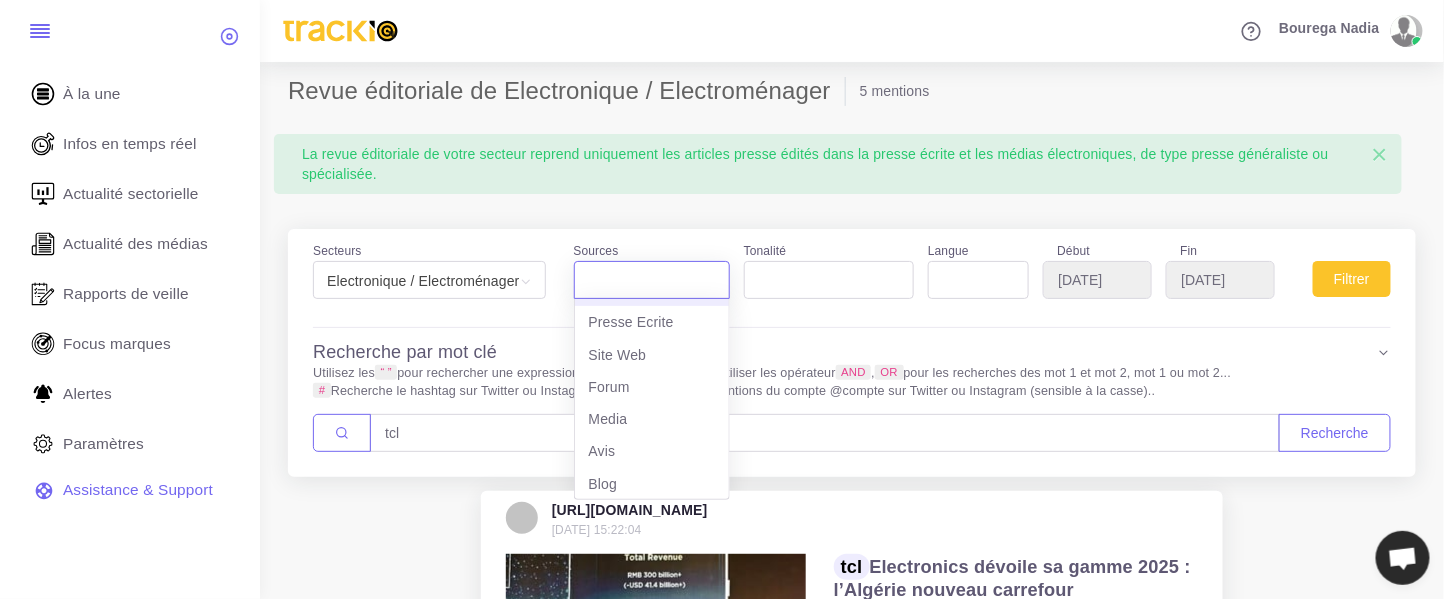 click at bounding box center [852, 327] 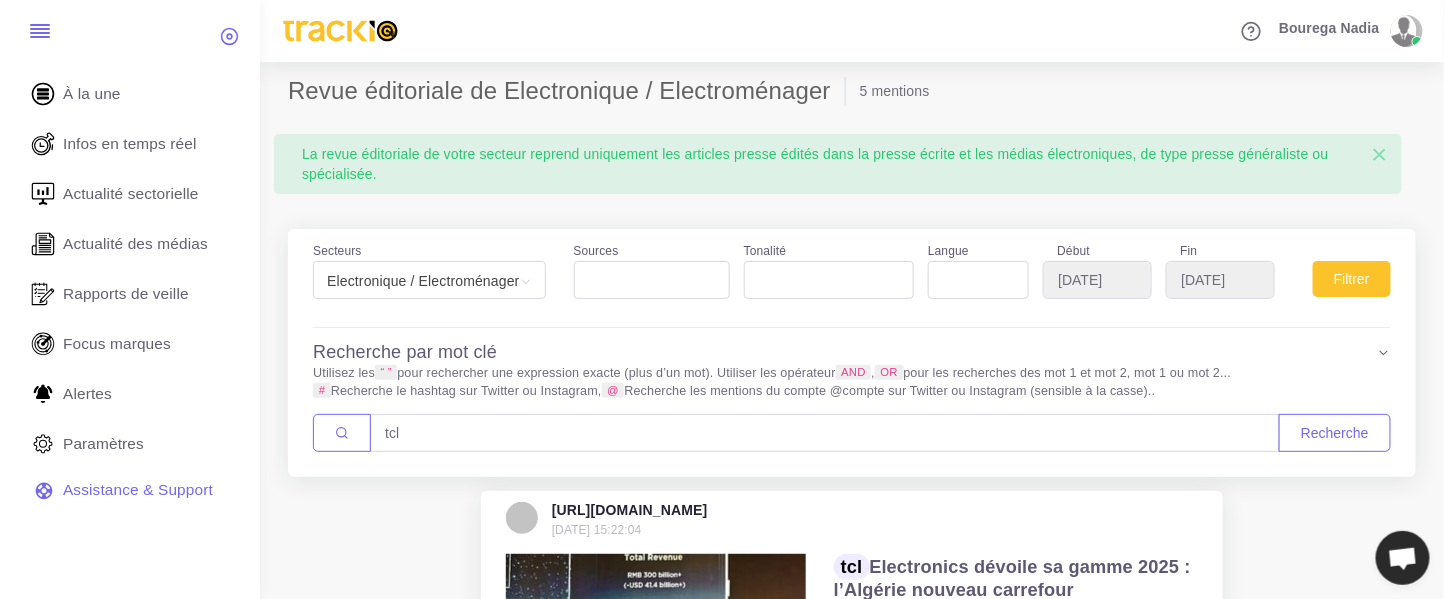 click at bounding box center [652, 275] 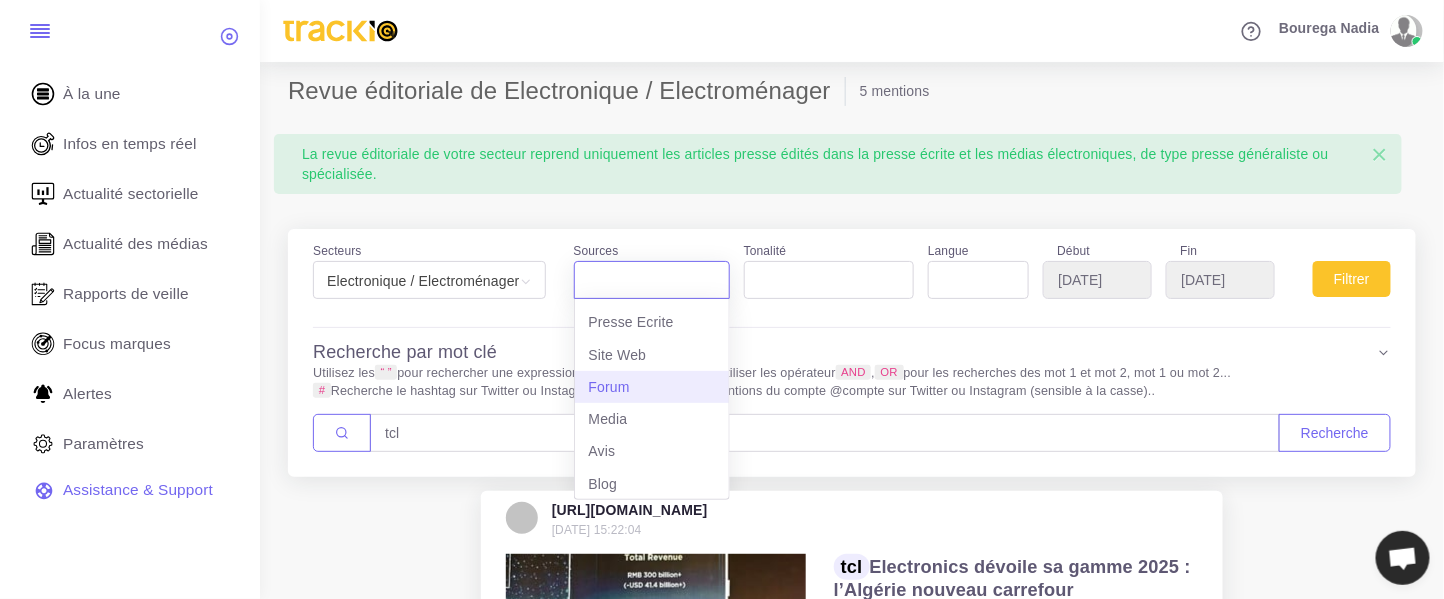 scroll, scrollTop: 0, scrollLeft: 0, axis: both 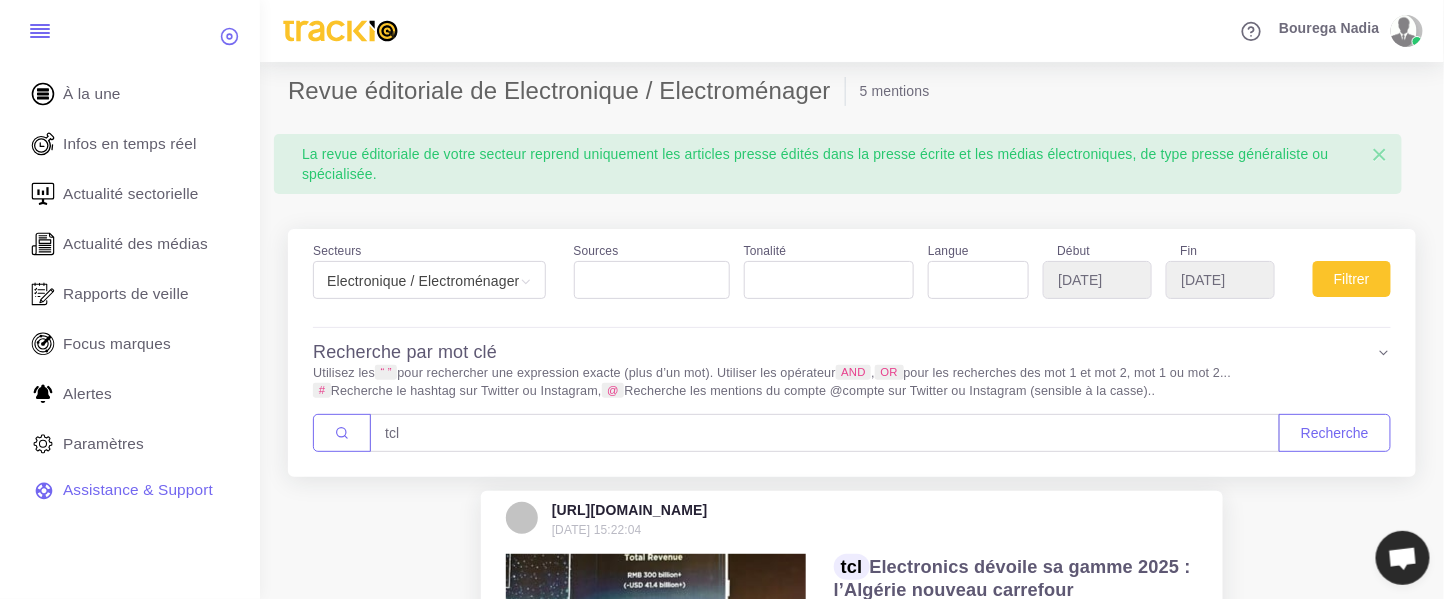 click on "Tonalité
Négative
Positive
Neutre
Mitigé" at bounding box center [836, 276] 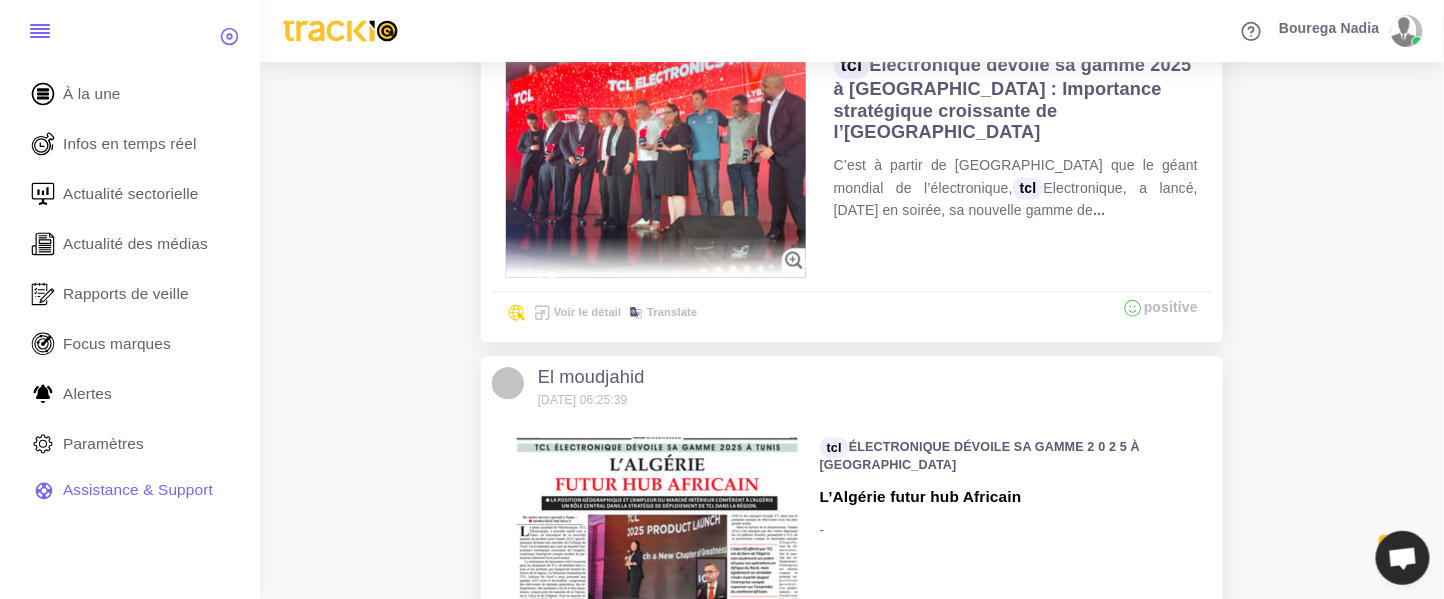 scroll, scrollTop: 1823, scrollLeft: 0, axis: vertical 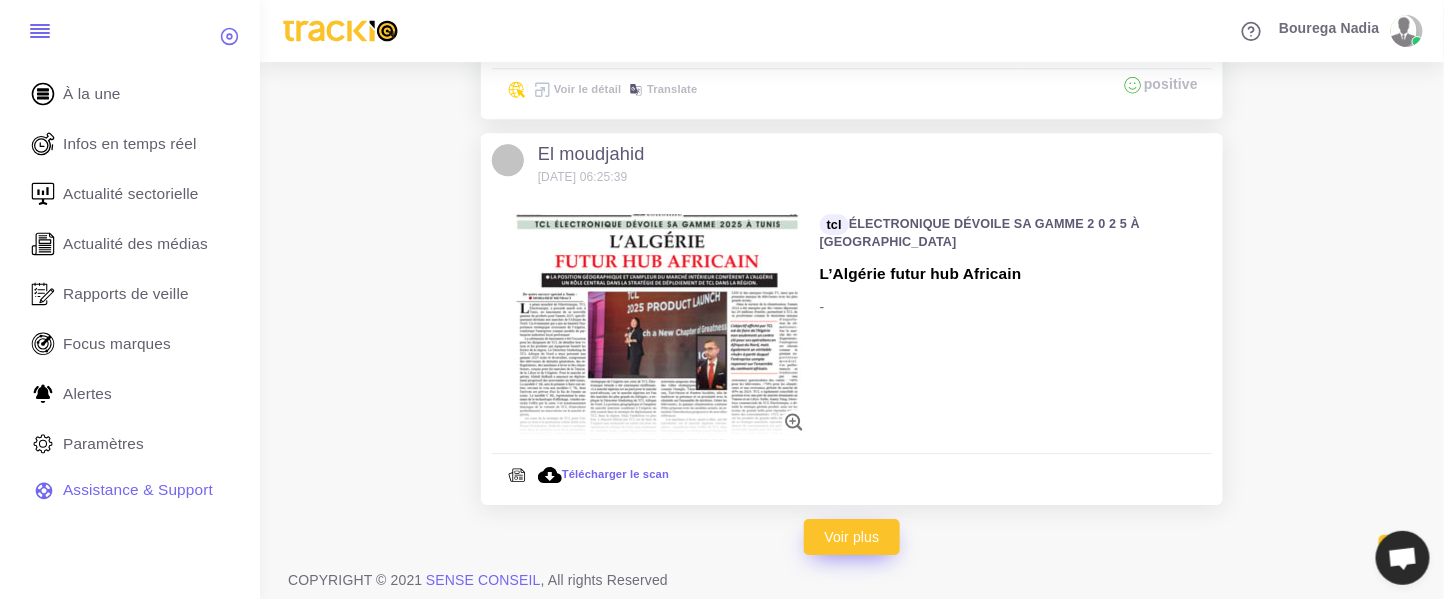 click on "Voir plus" at bounding box center (852, 537) 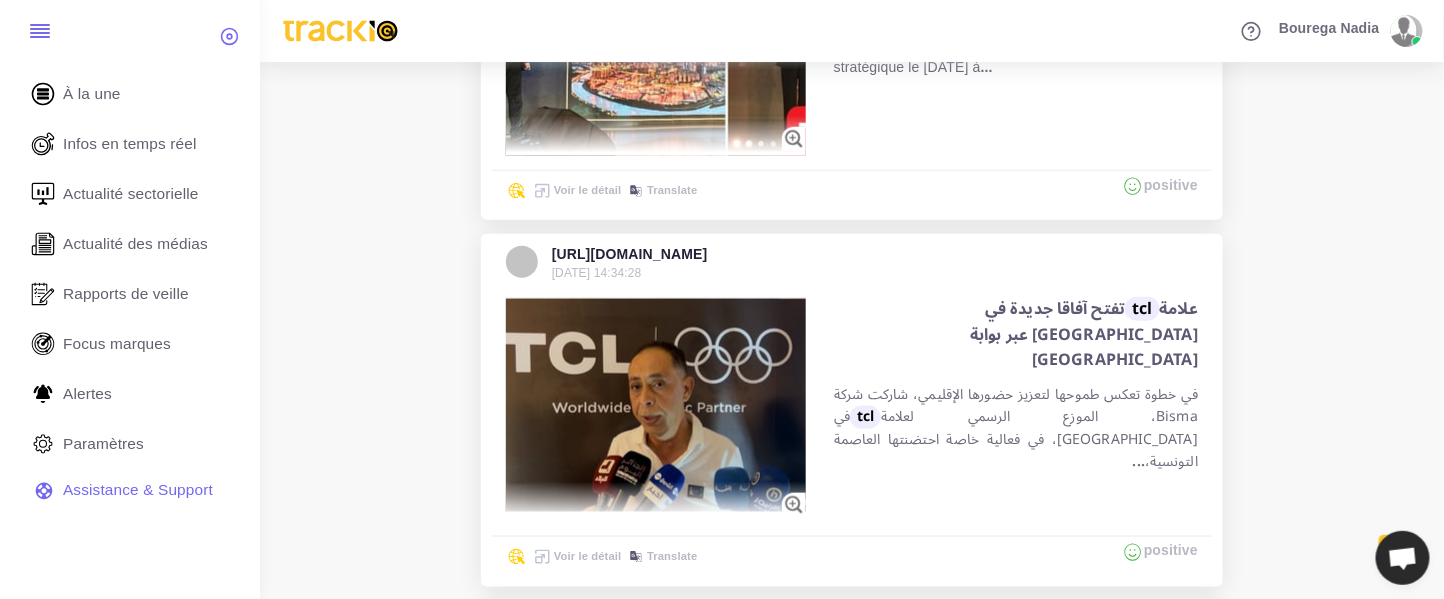 scroll, scrollTop: 0, scrollLeft: 0, axis: both 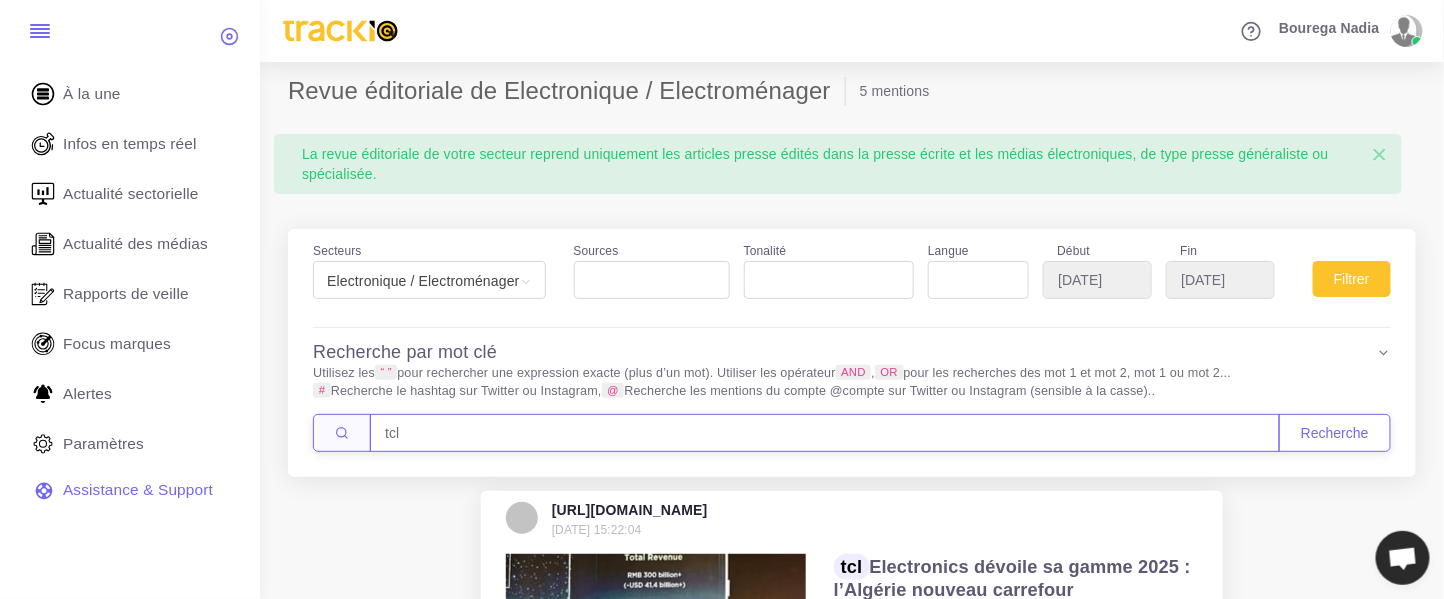 drag, startPoint x: 396, startPoint y: 436, endPoint x: 352, endPoint y: 442, distance: 44.407207 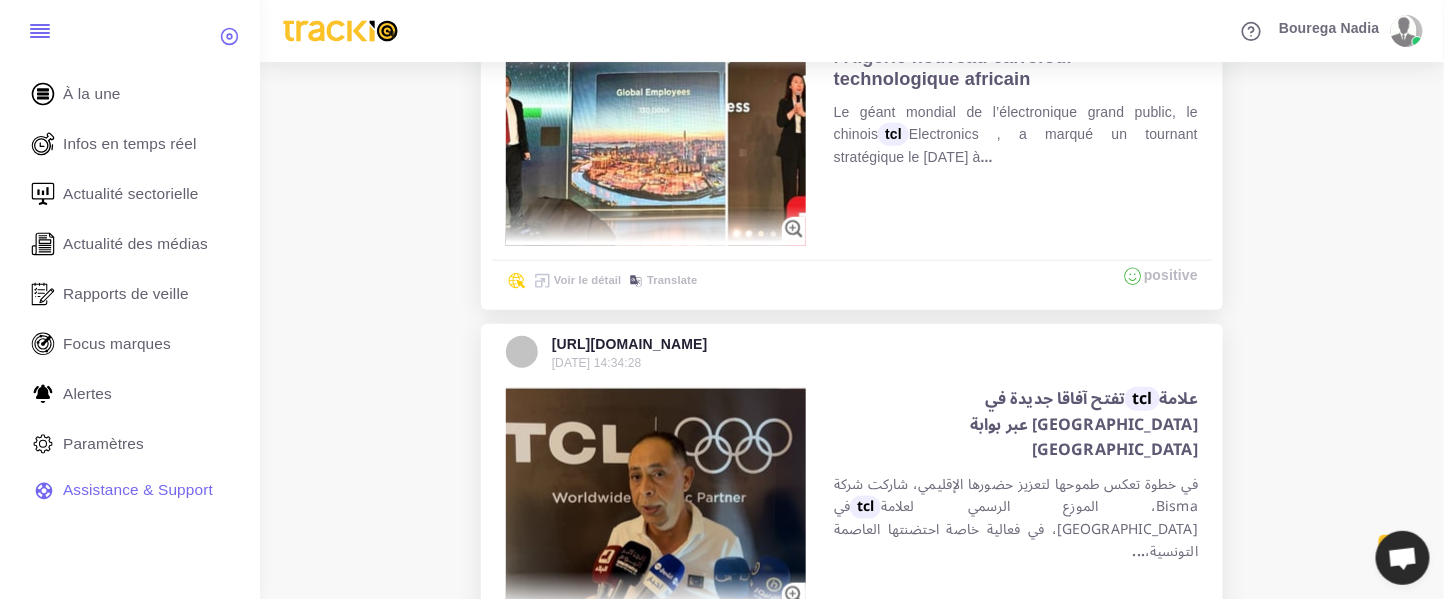 scroll, scrollTop: 800, scrollLeft: 0, axis: vertical 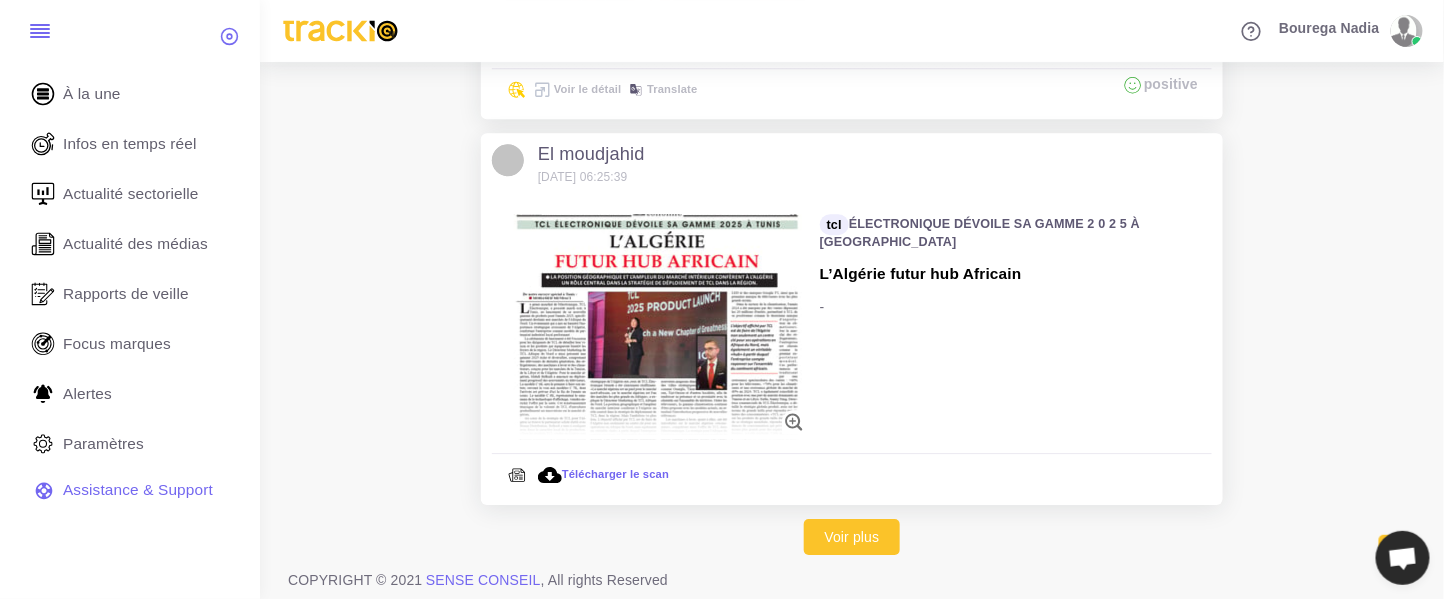 click at bounding box center (656, 326) 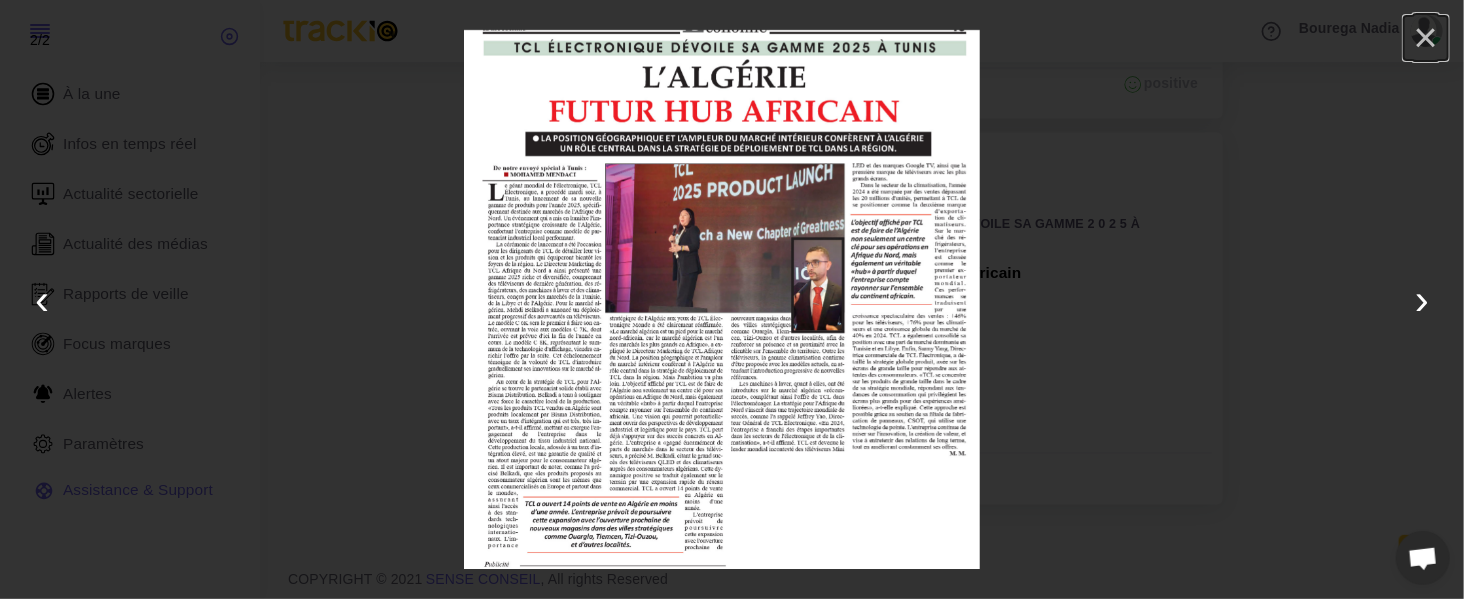 drag, startPoint x: 1433, startPoint y: 39, endPoint x: 1446, endPoint y: 38, distance: 13.038404 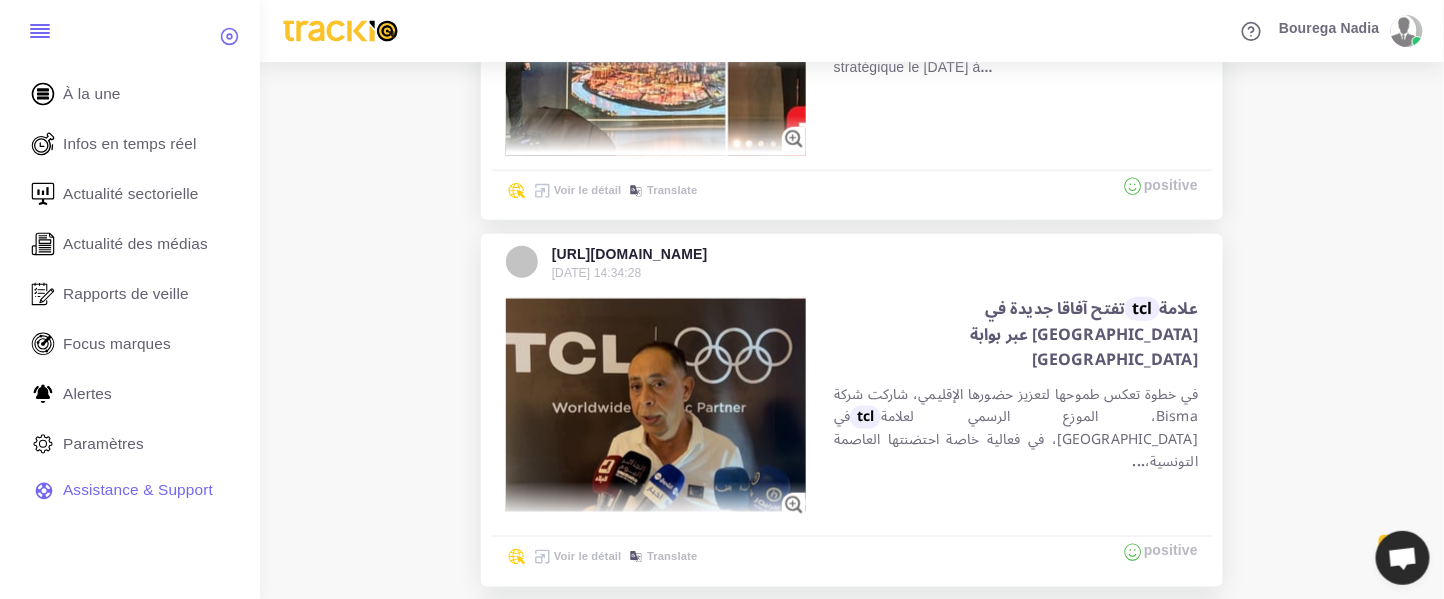 scroll, scrollTop: 223, scrollLeft: 0, axis: vertical 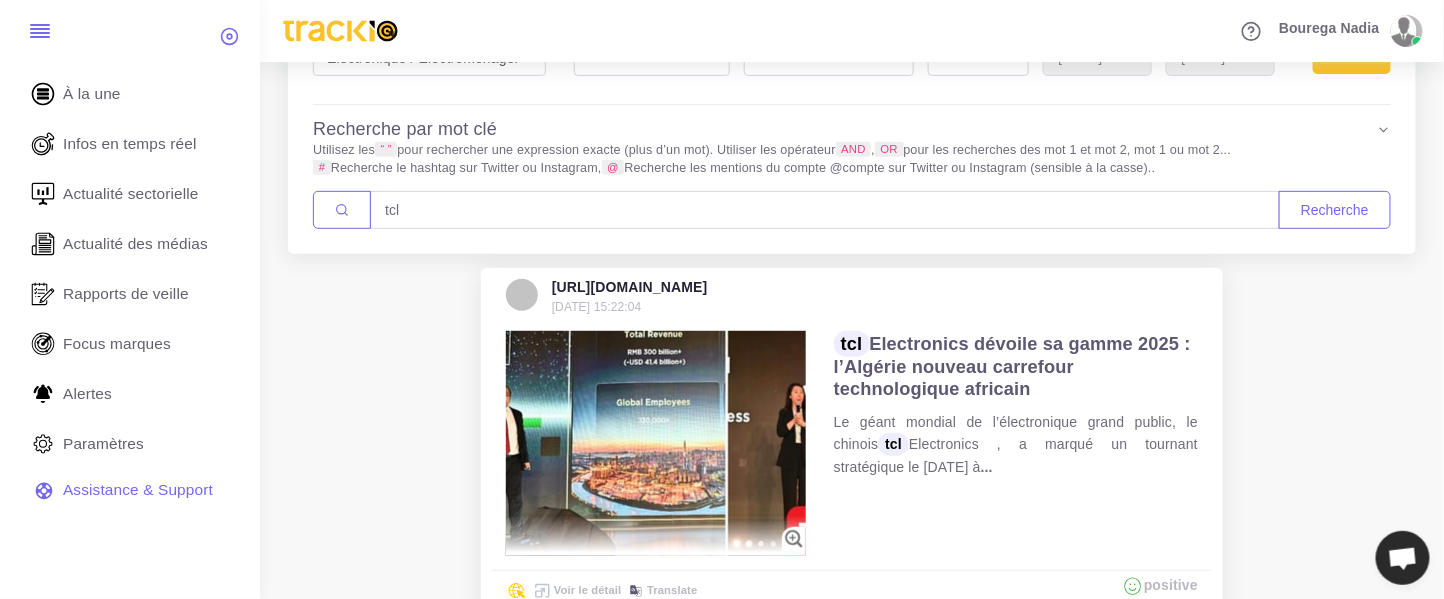 drag, startPoint x: 1034, startPoint y: 388, endPoint x: 809, endPoint y: 347, distance: 228.70505 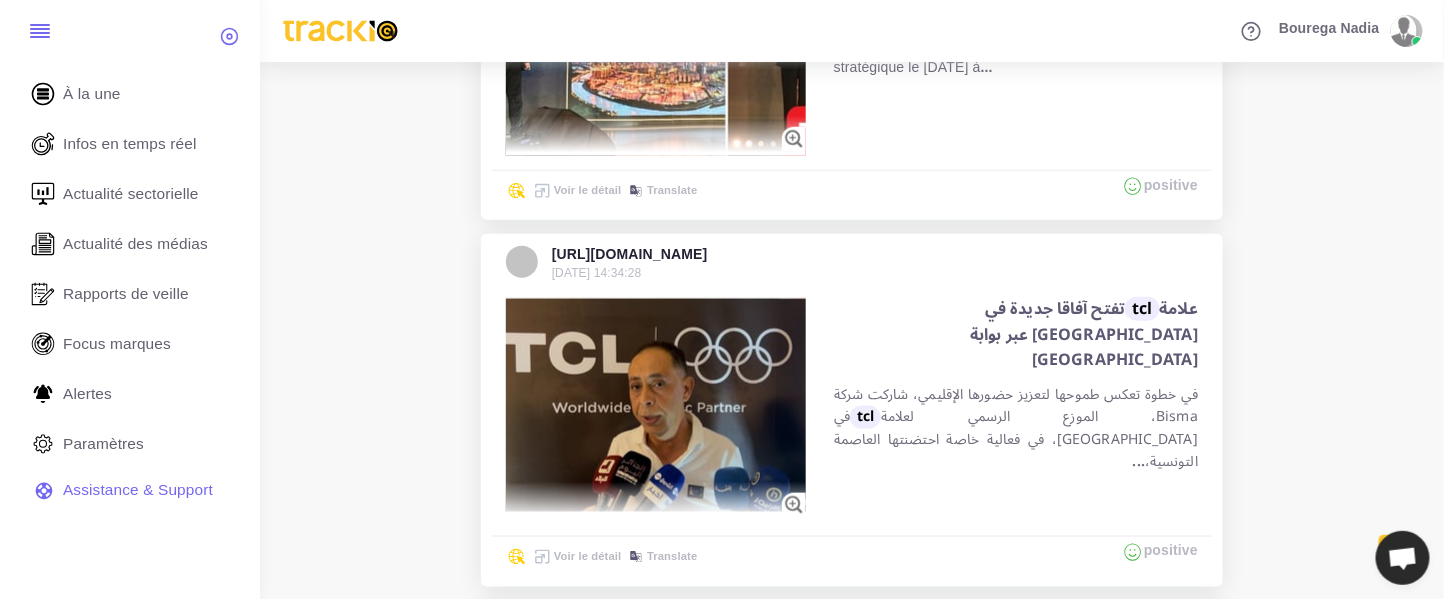 scroll, scrollTop: 223, scrollLeft: 0, axis: vertical 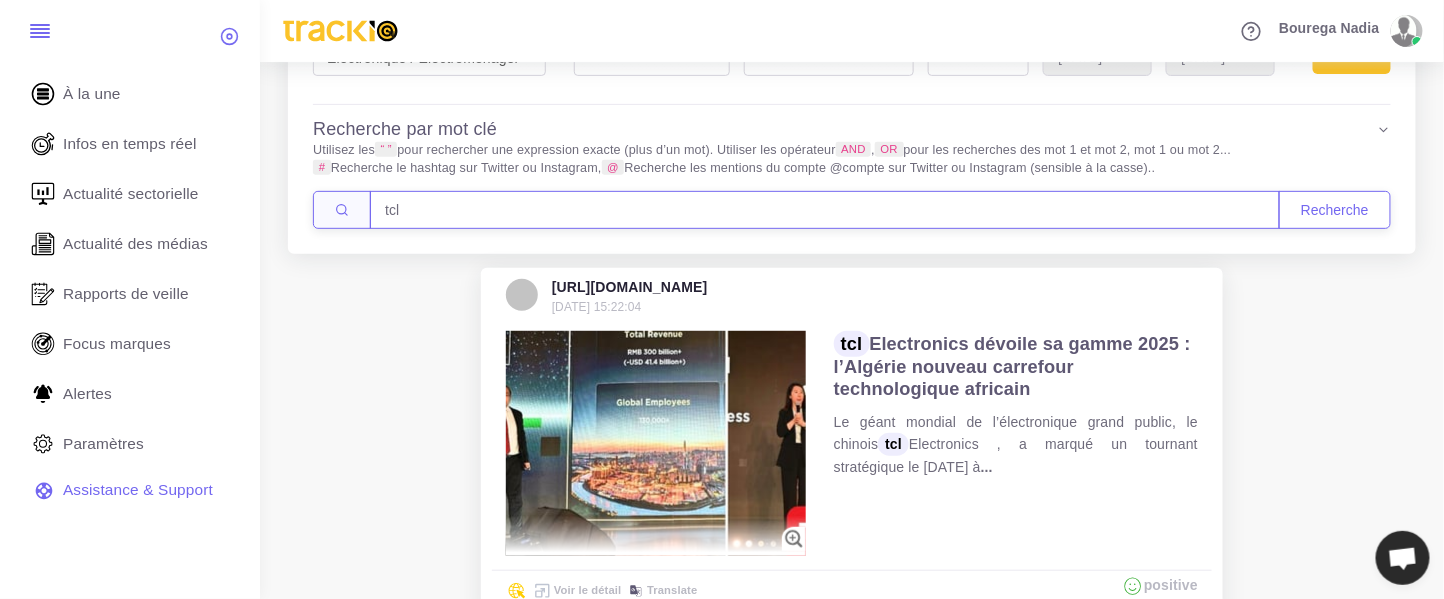 drag, startPoint x: 419, startPoint y: 208, endPoint x: 346, endPoint y: 217, distance: 73.552704 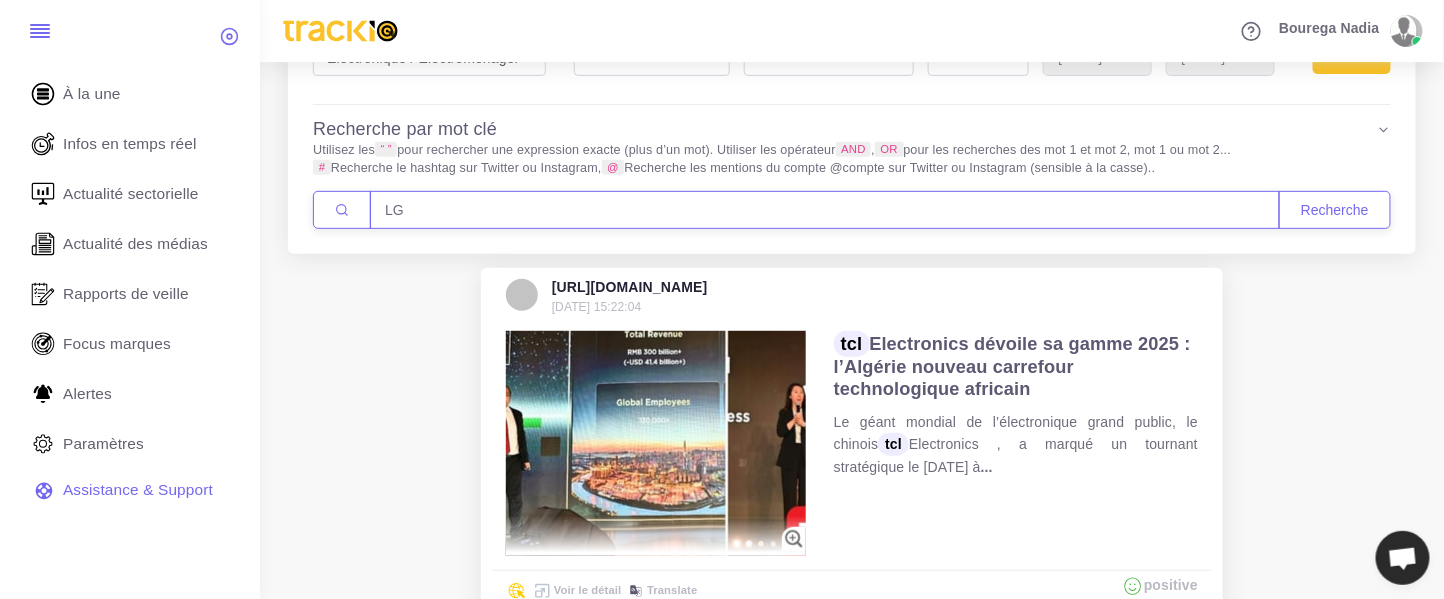 click on "LG" at bounding box center [825, 210] 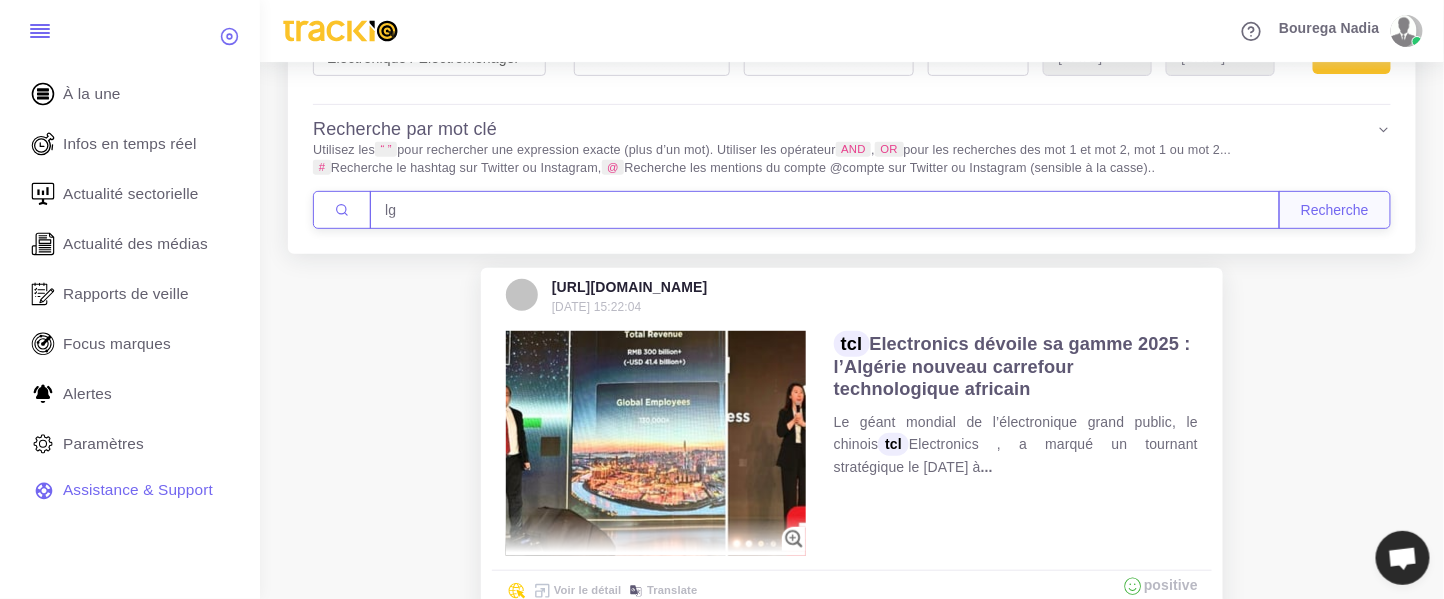 type on "lg" 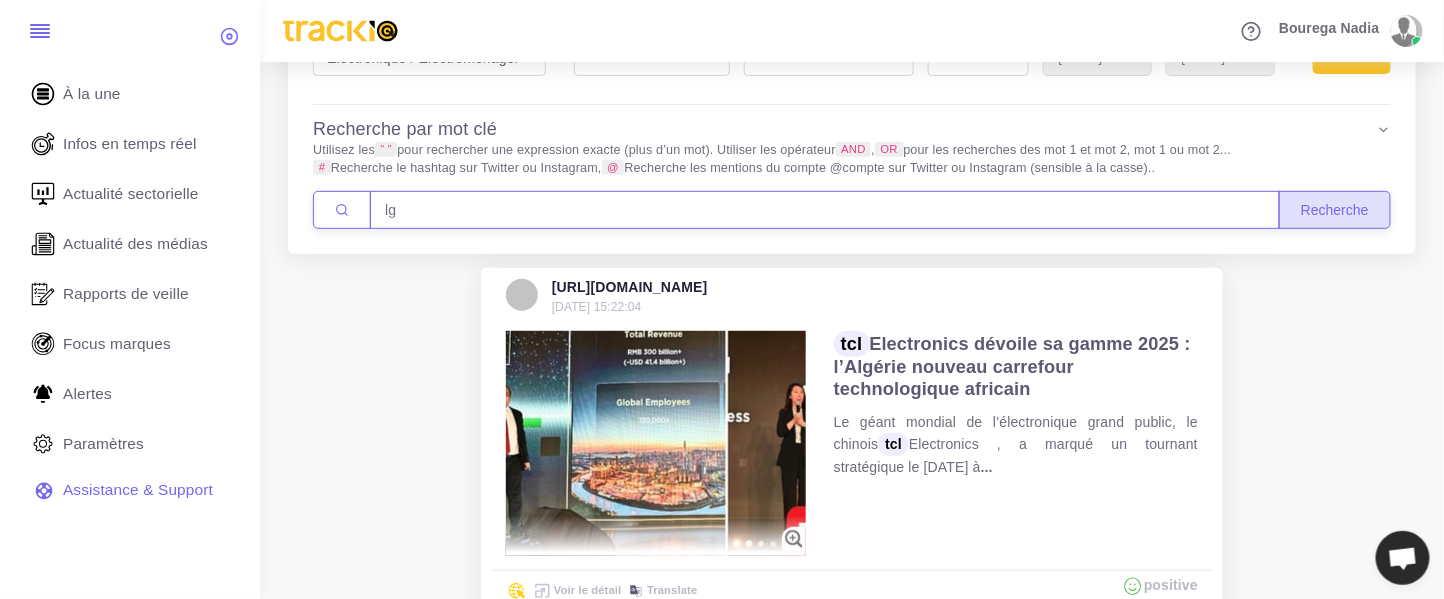 click on "Recherche" at bounding box center [1335, 210] 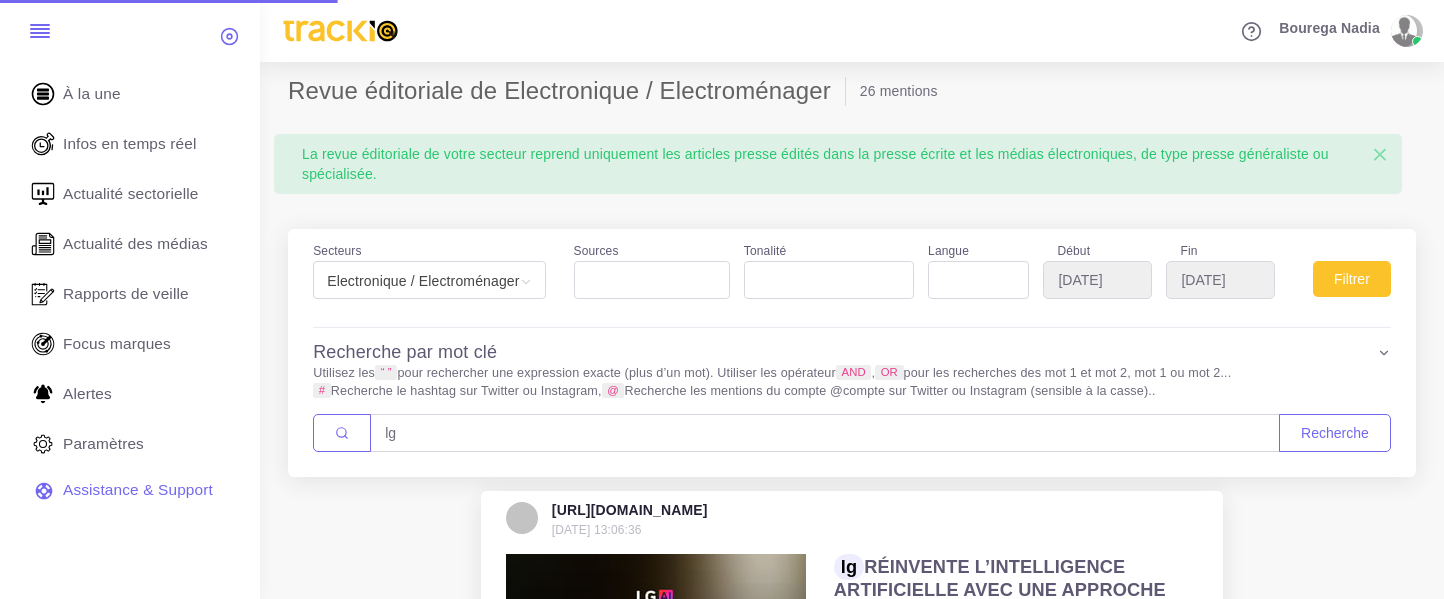select 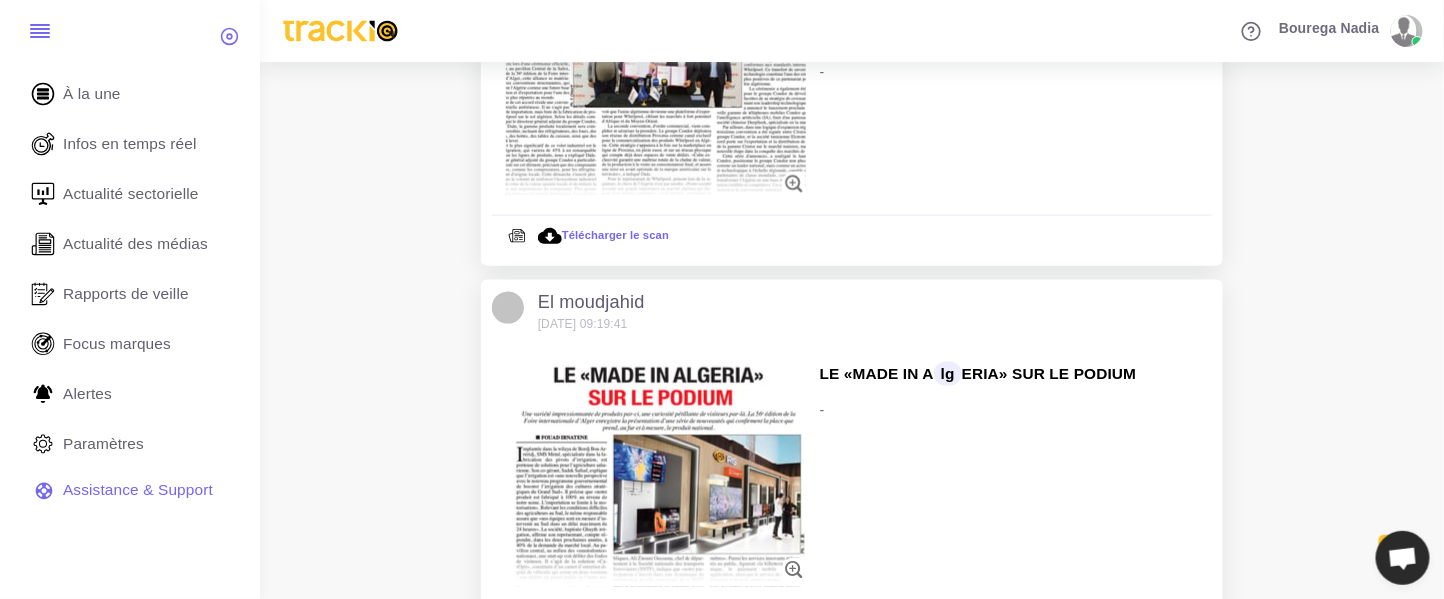 scroll, scrollTop: 3333, scrollLeft: 0, axis: vertical 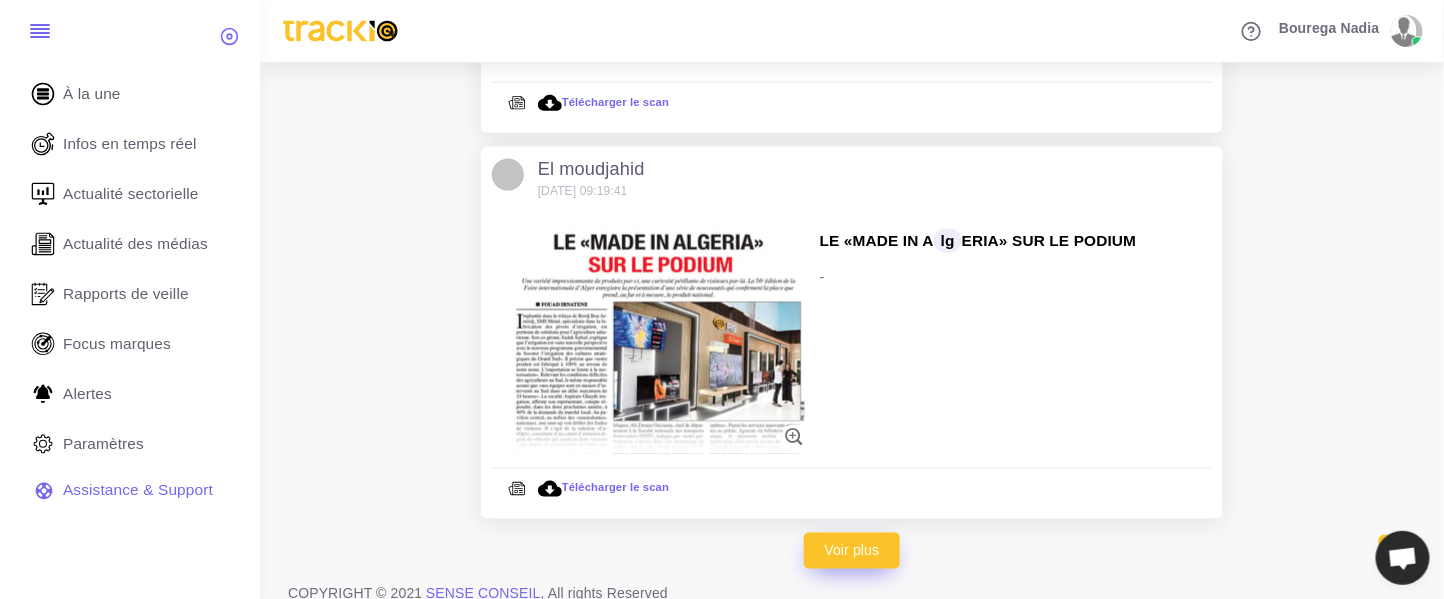 click on "Voir plus" at bounding box center [852, 551] 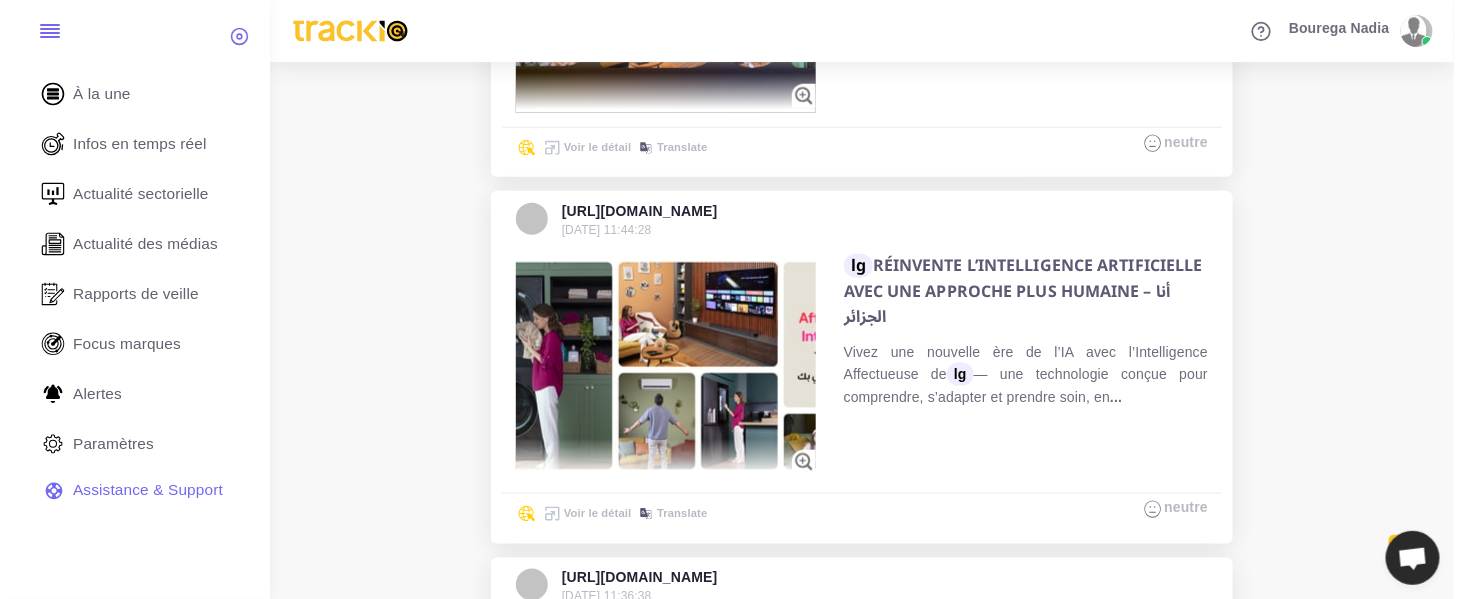 scroll, scrollTop: 400, scrollLeft: 0, axis: vertical 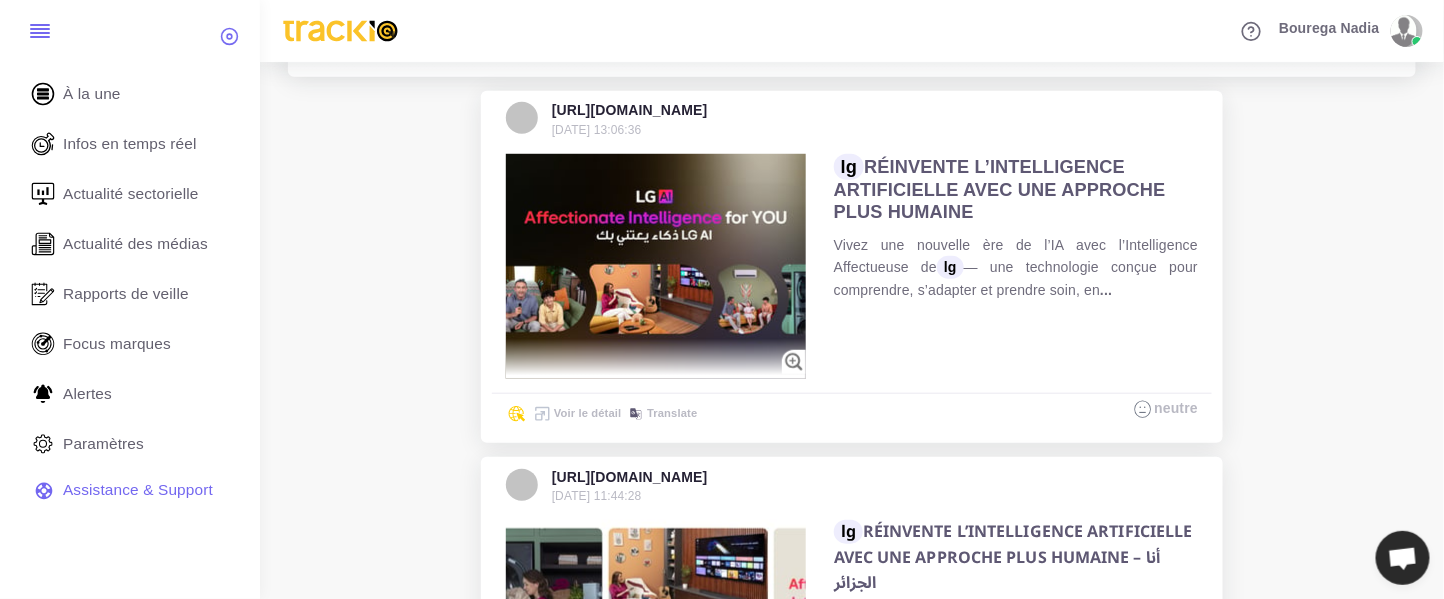 click at bounding box center (656, 266) 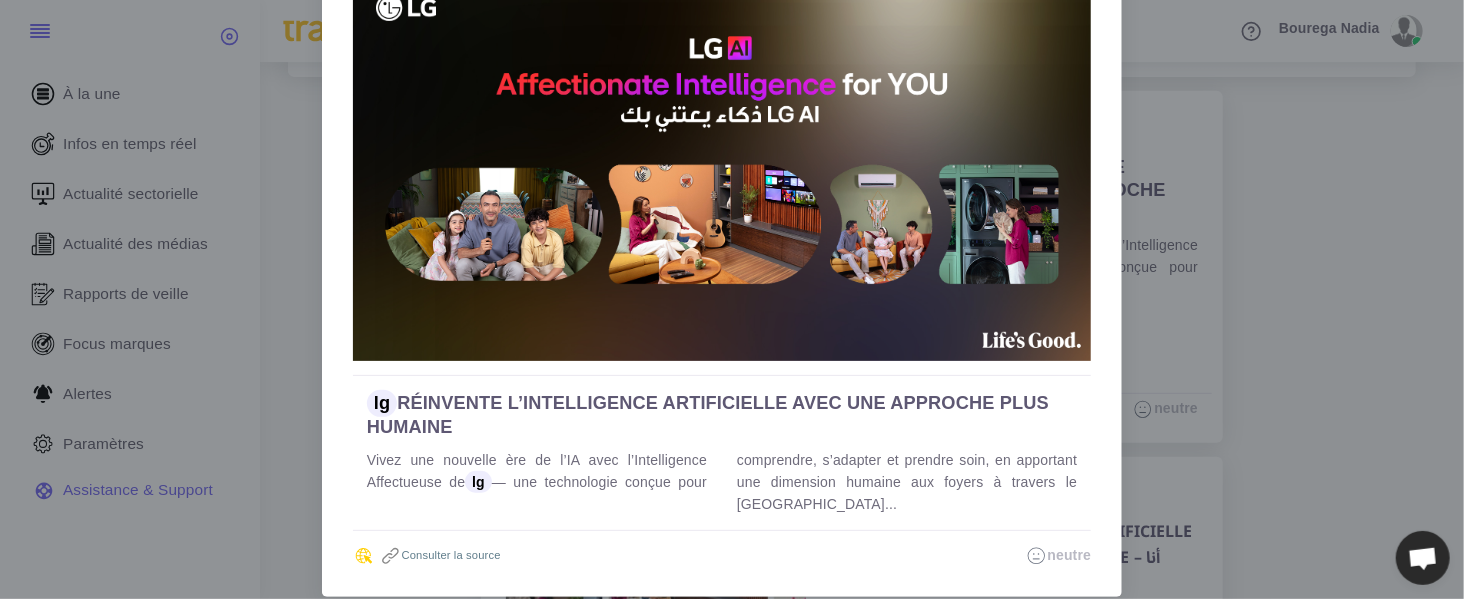 scroll, scrollTop: 154, scrollLeft: 0, axis: vertical 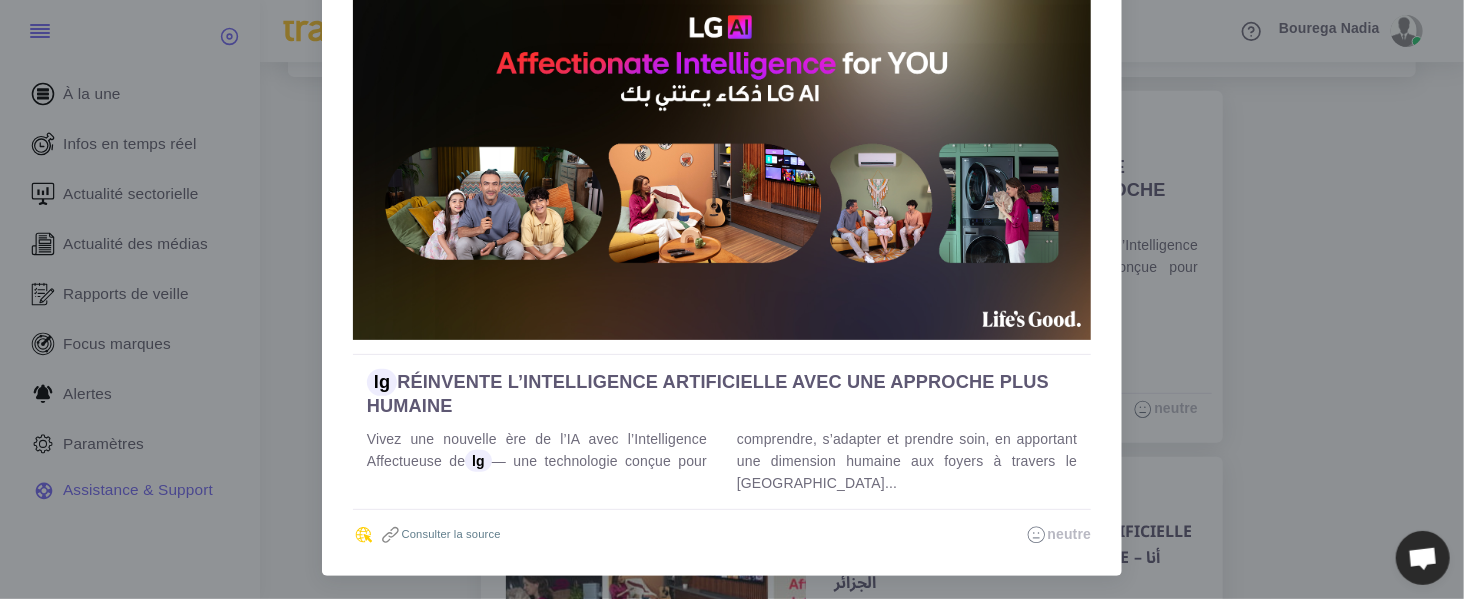 click on "Consulter la source" at bounding box center (439, 534) 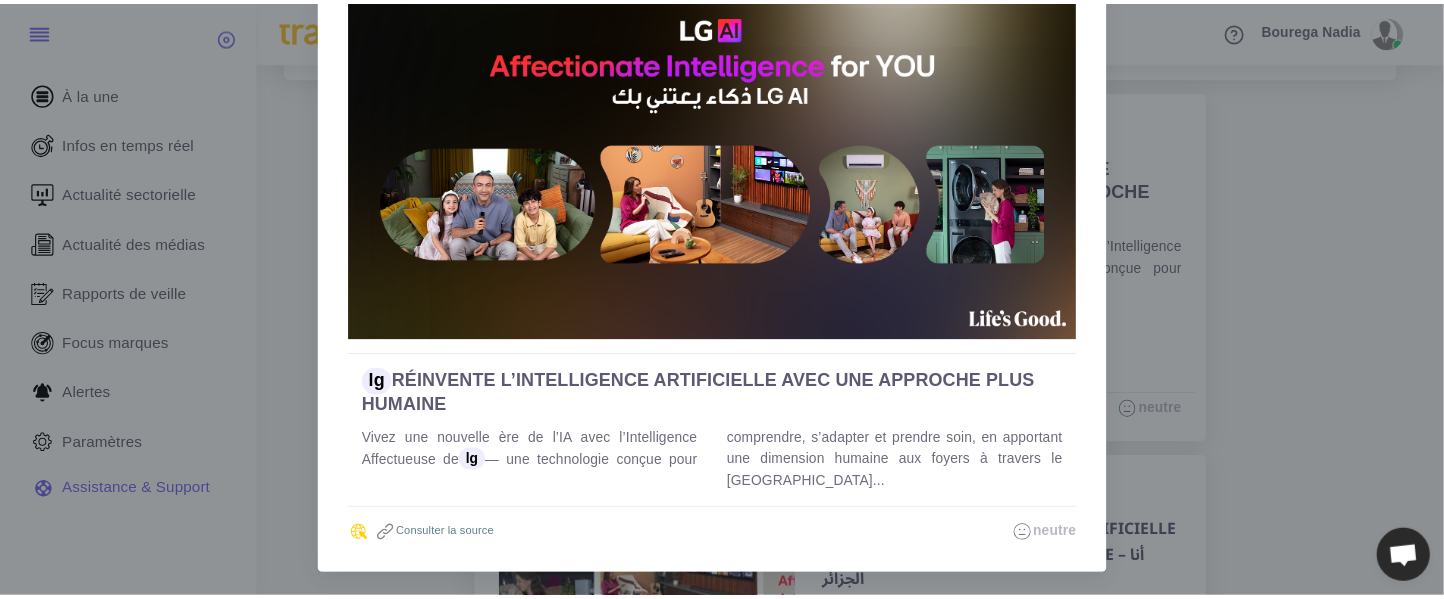 scroll, scrollTop: 0, scrollLeft: 0, axis: both 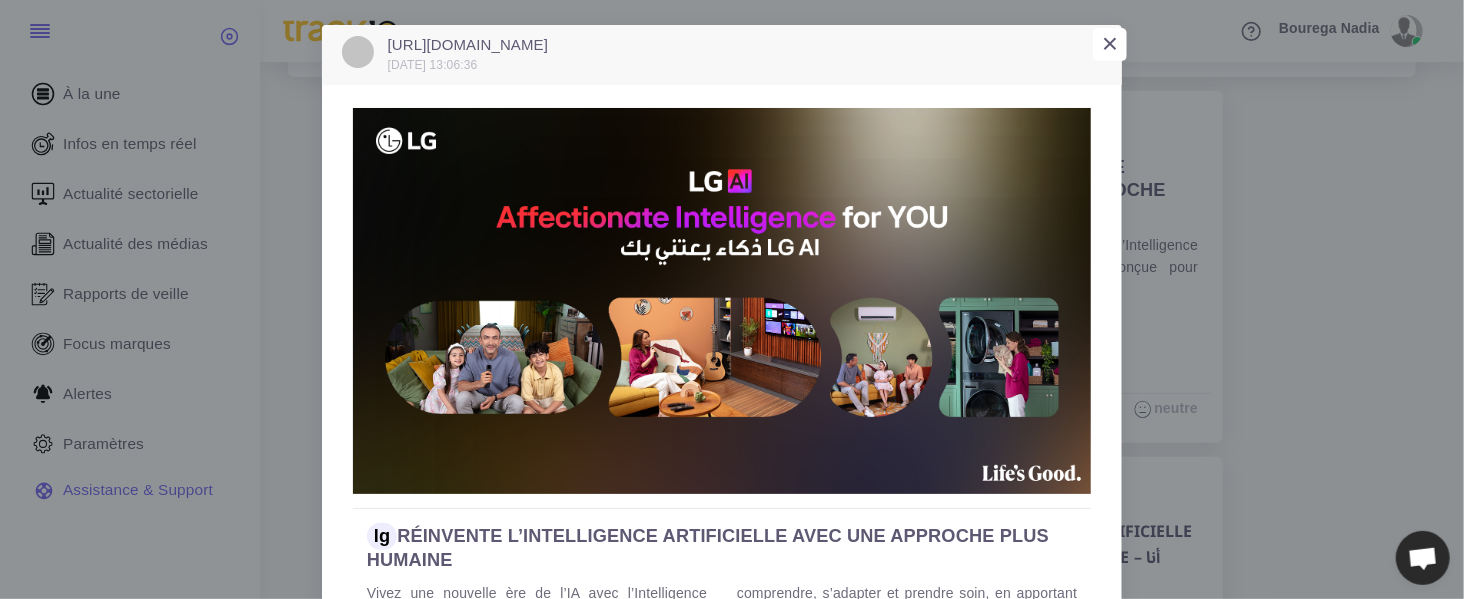 click on "×" at bounding box center [1110, 43] 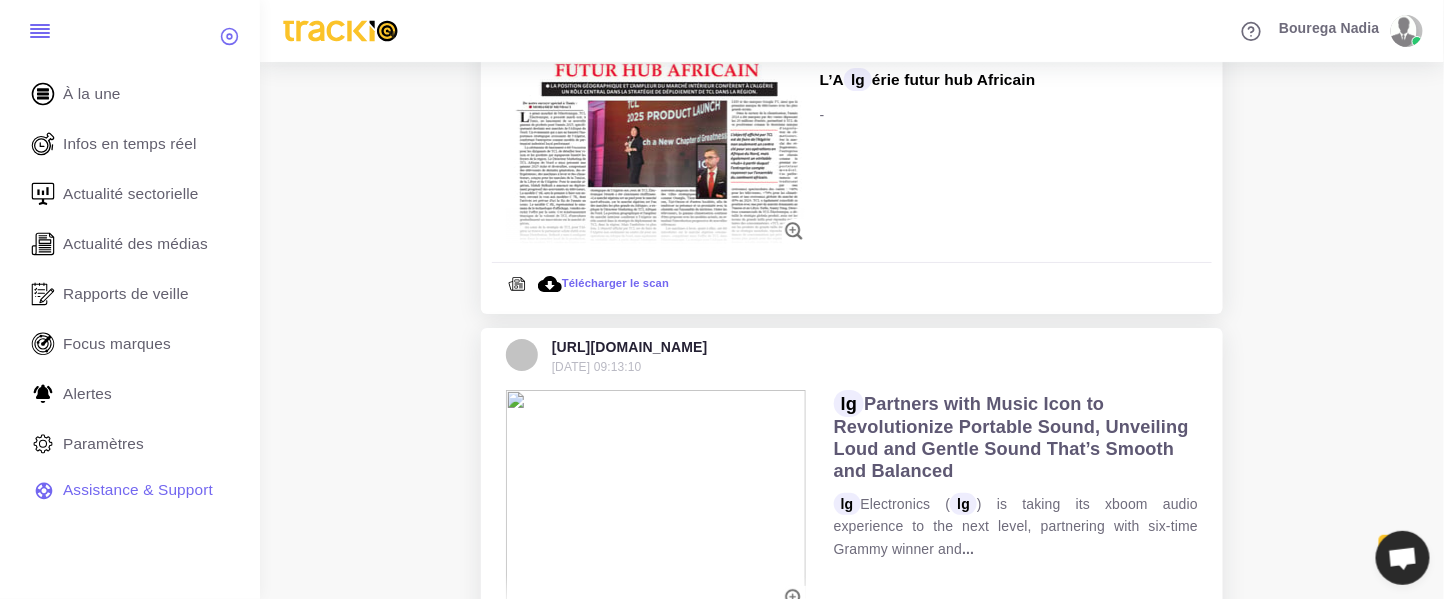 scroll, scrollTop: 2533, scrollLeft: 0, axis: vertical 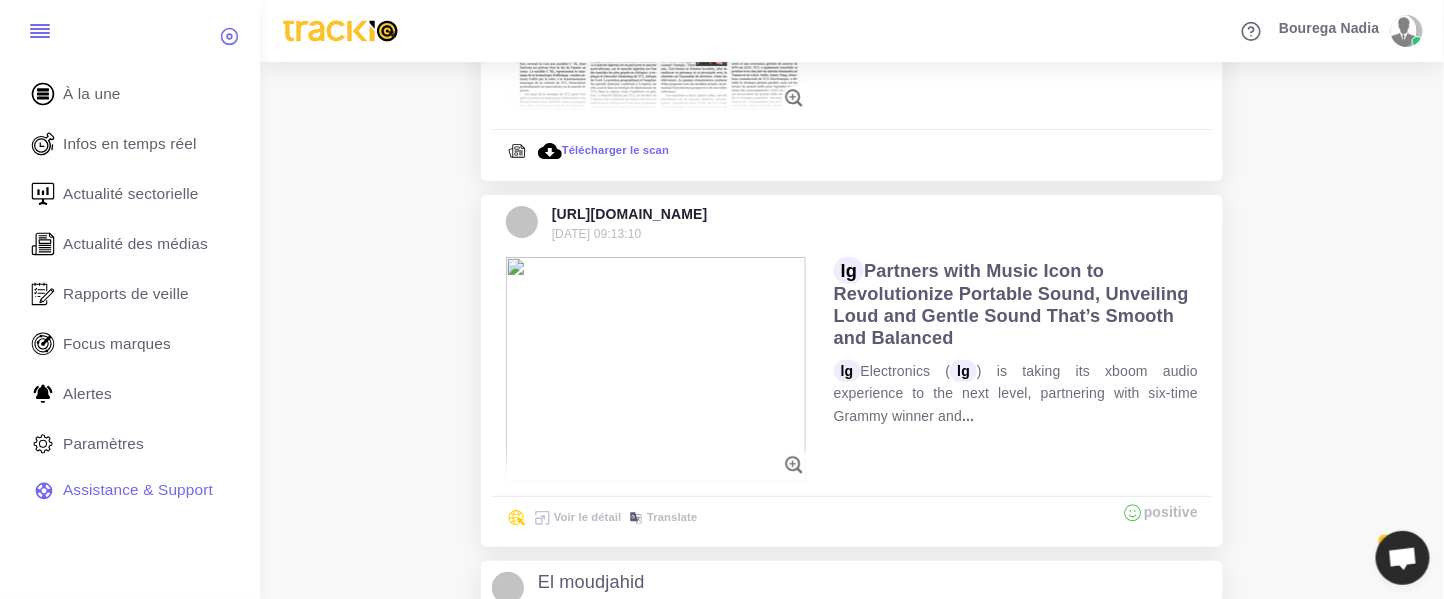 click at bounding box center [656, 369] 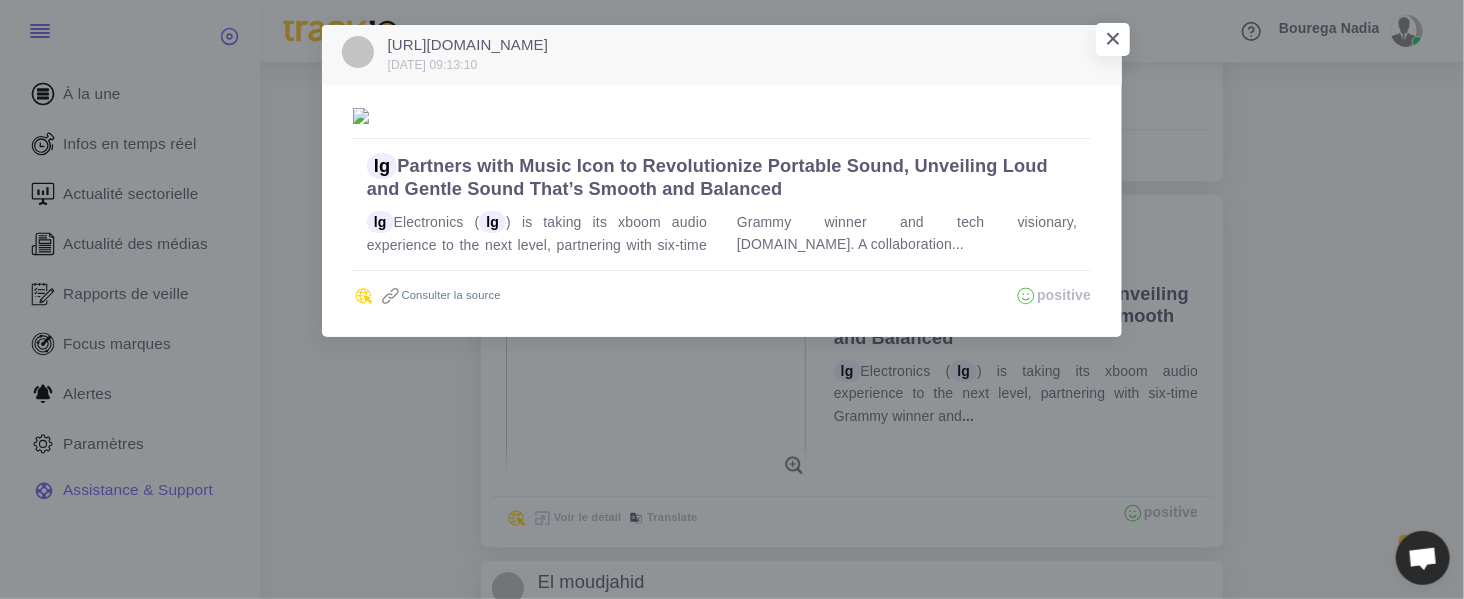 click on "Consulter la source" at bounding box center (439, 295) 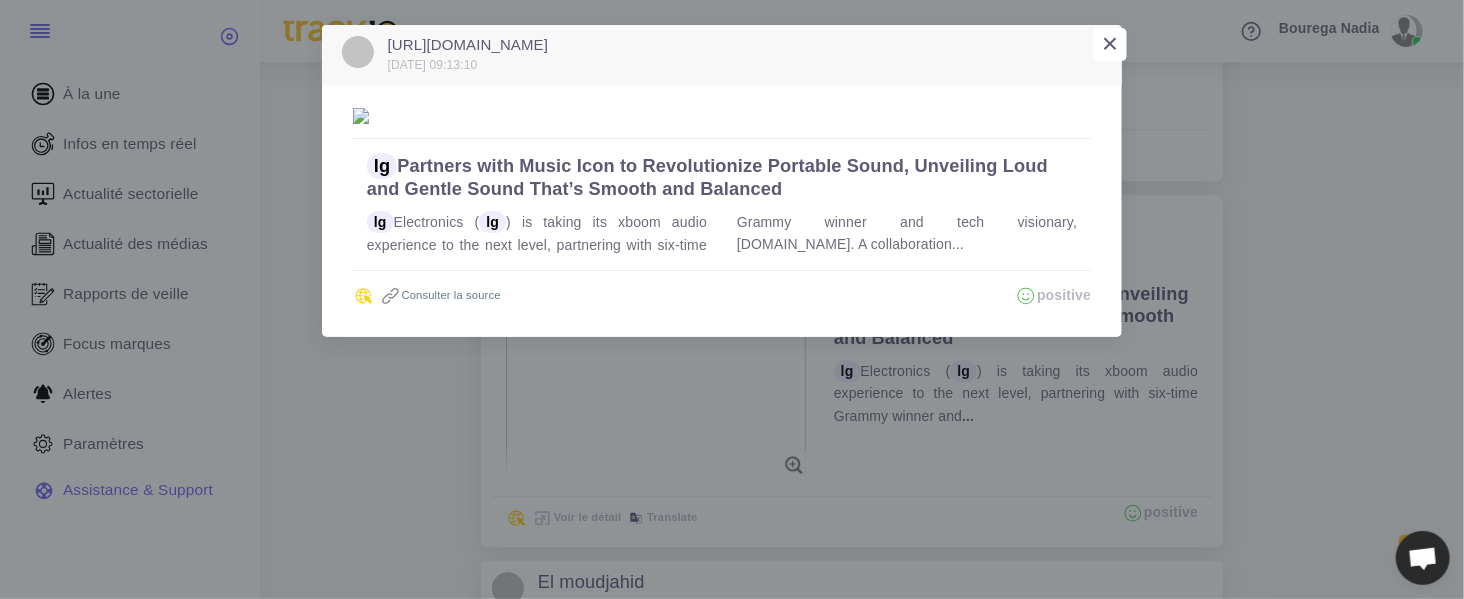 click on "×" at bounding box center (1110, 43) 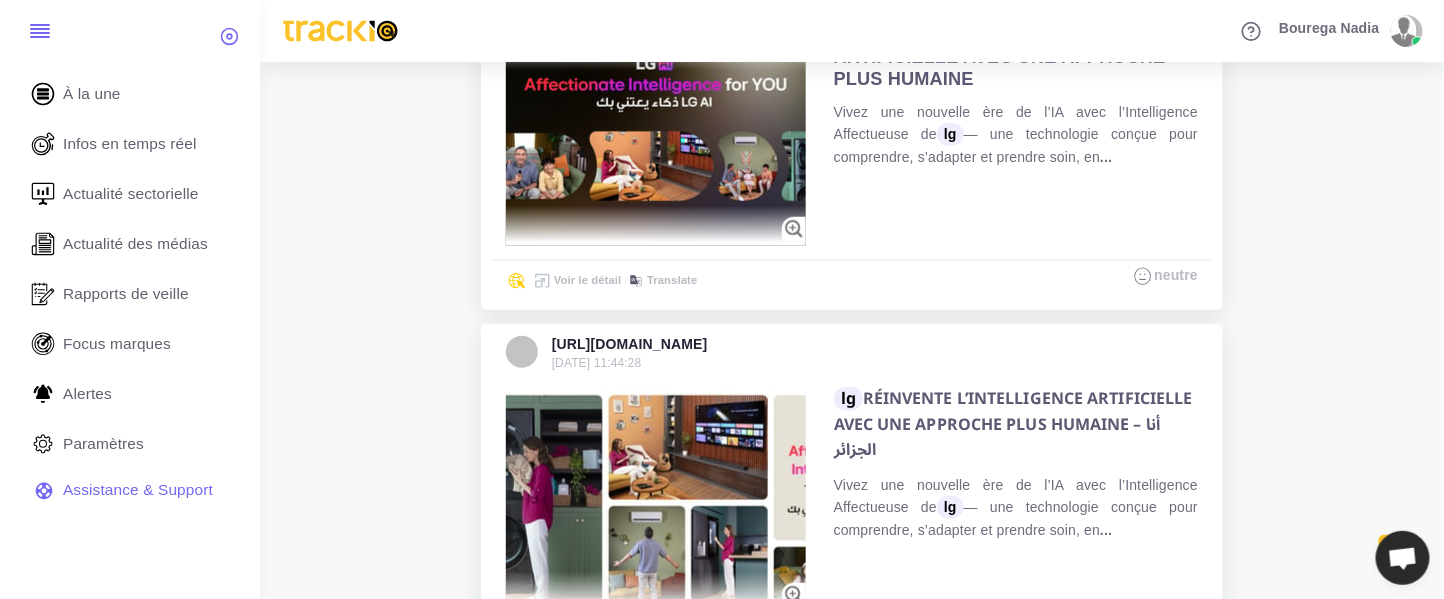 scroll, scrollTop: 0, scrollLeft: 0, axis: both 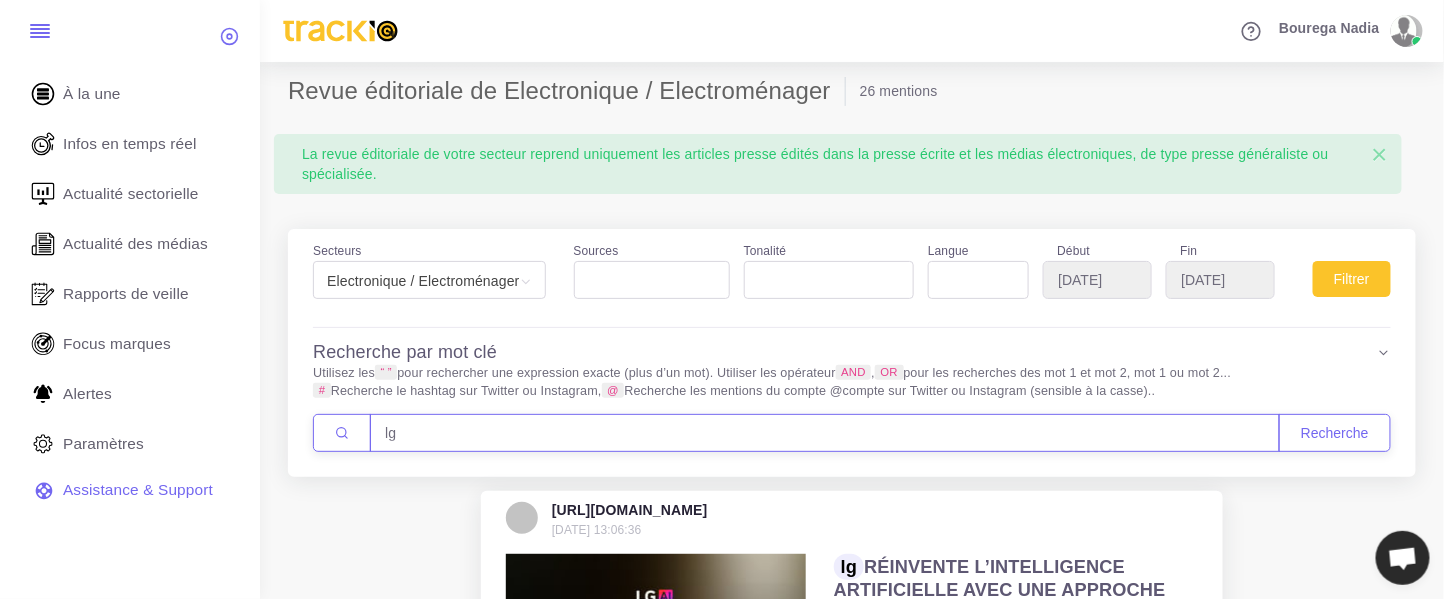 click on "lg" at bounding box center [825, 433] 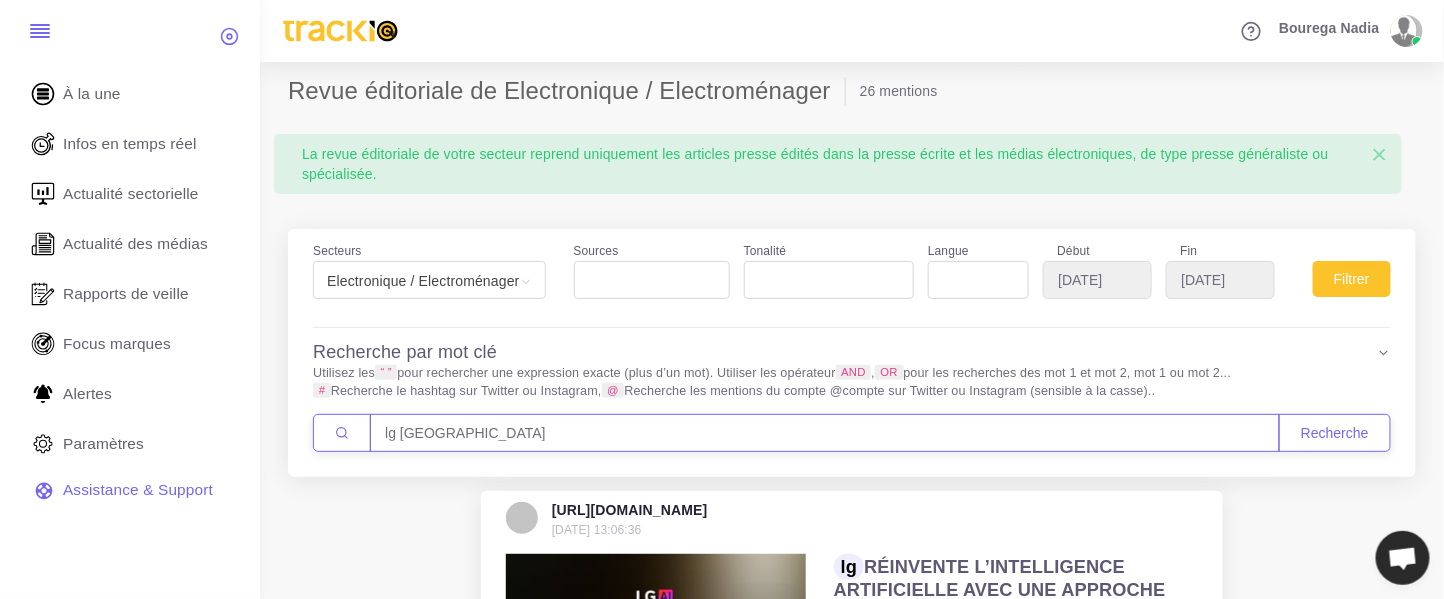 type on "lg algérie" 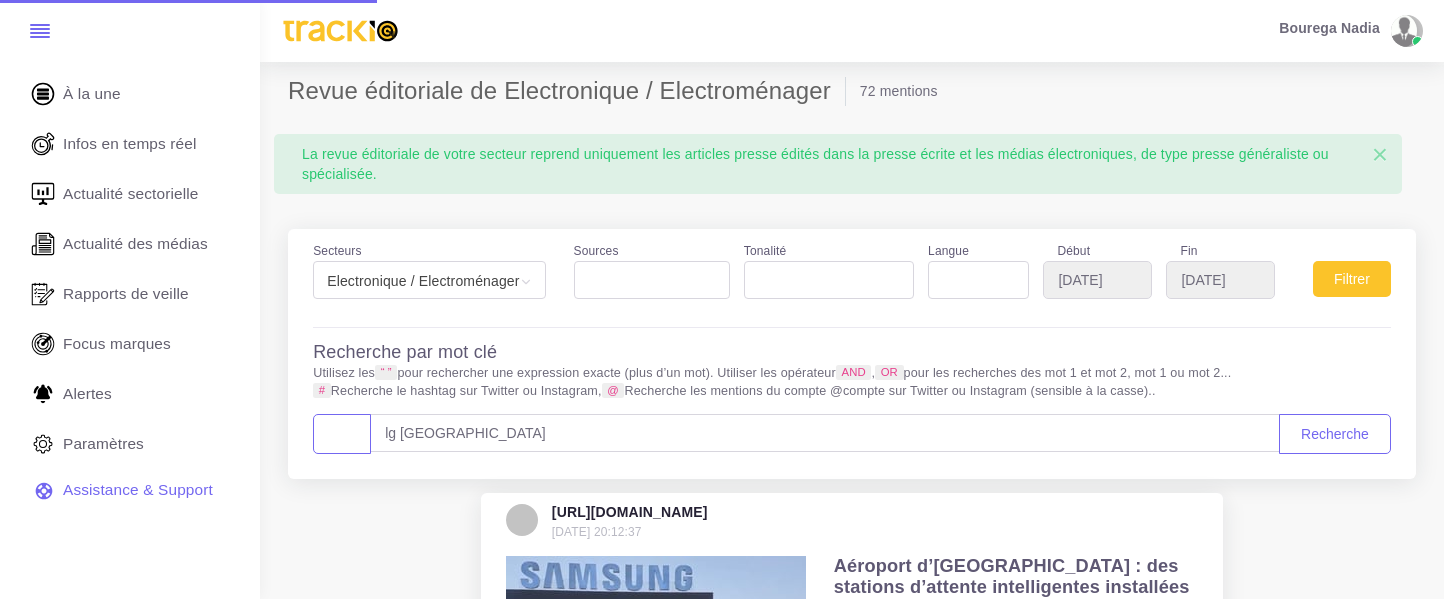 select 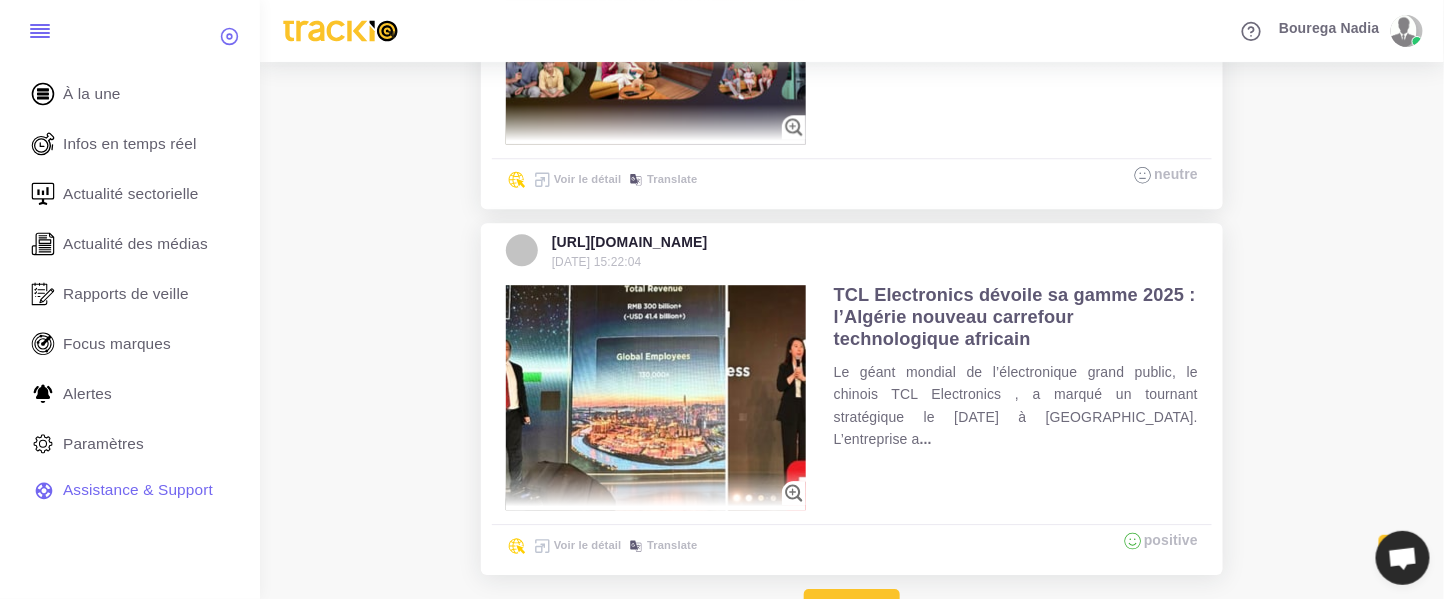 scroll, scrollTop: 1803, scrollLeft: 0, axis: vertical 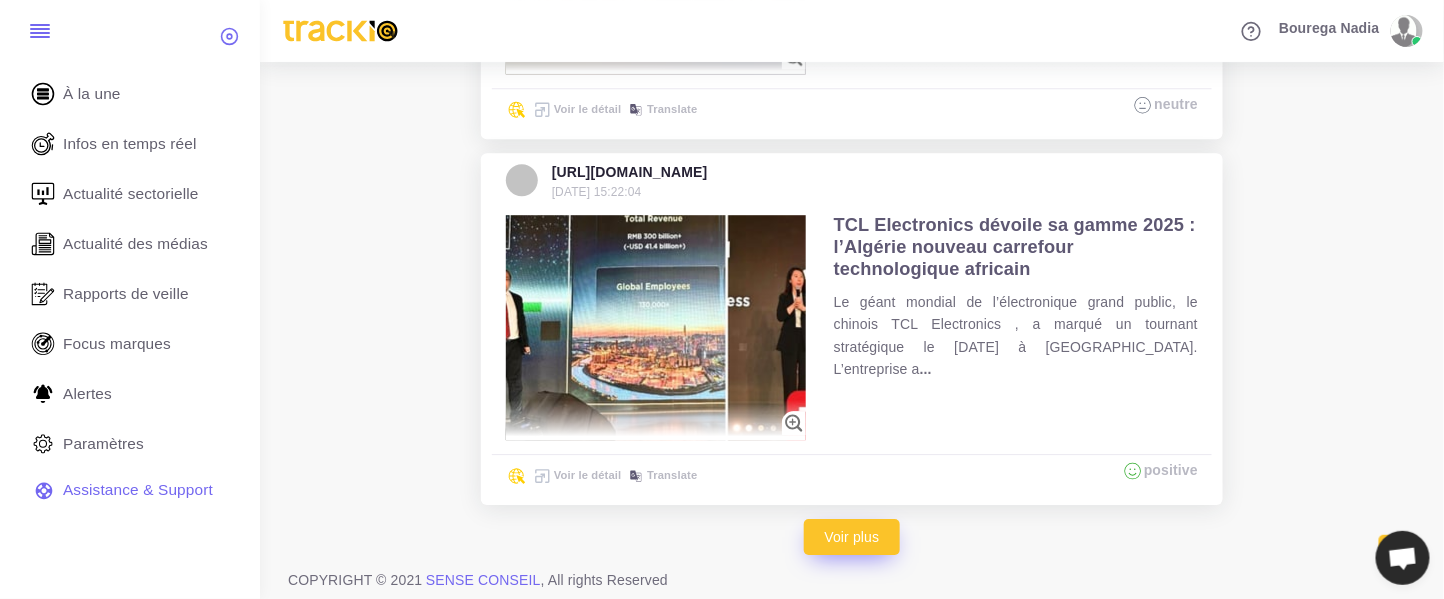click on "Voir plus" at bounding box center [852, 537] 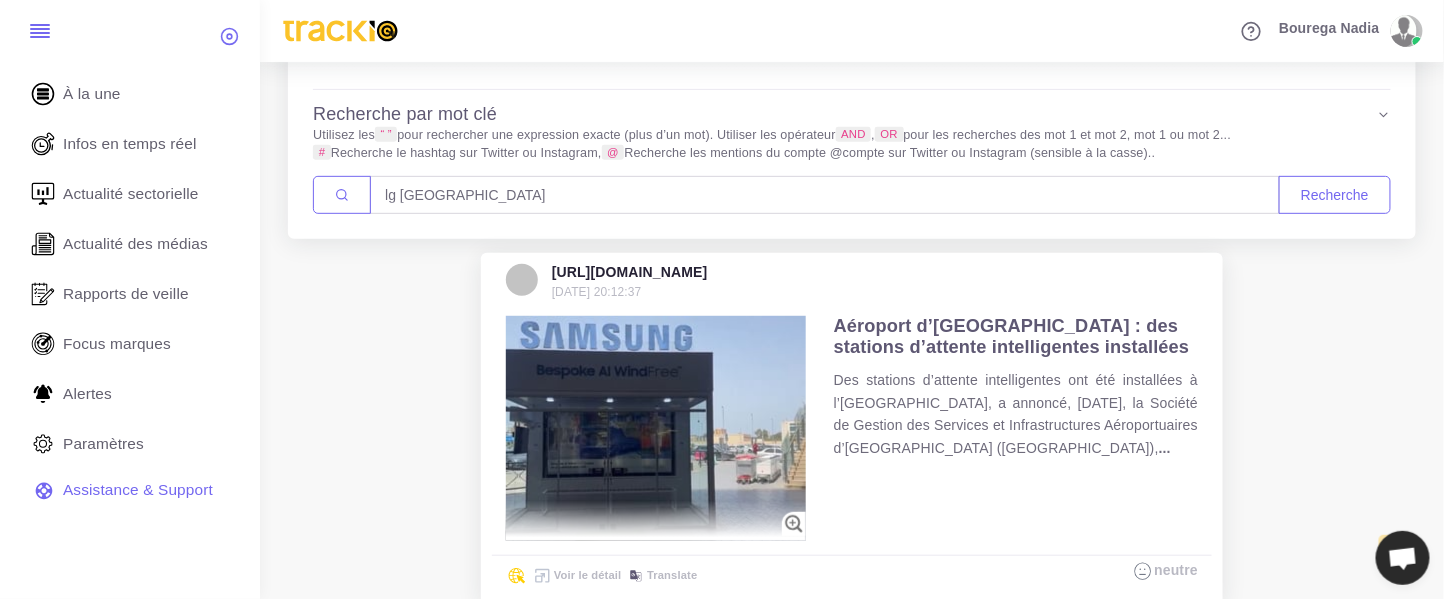 scroll, scrollTop: 0, scrollLeft: 0, axis: both 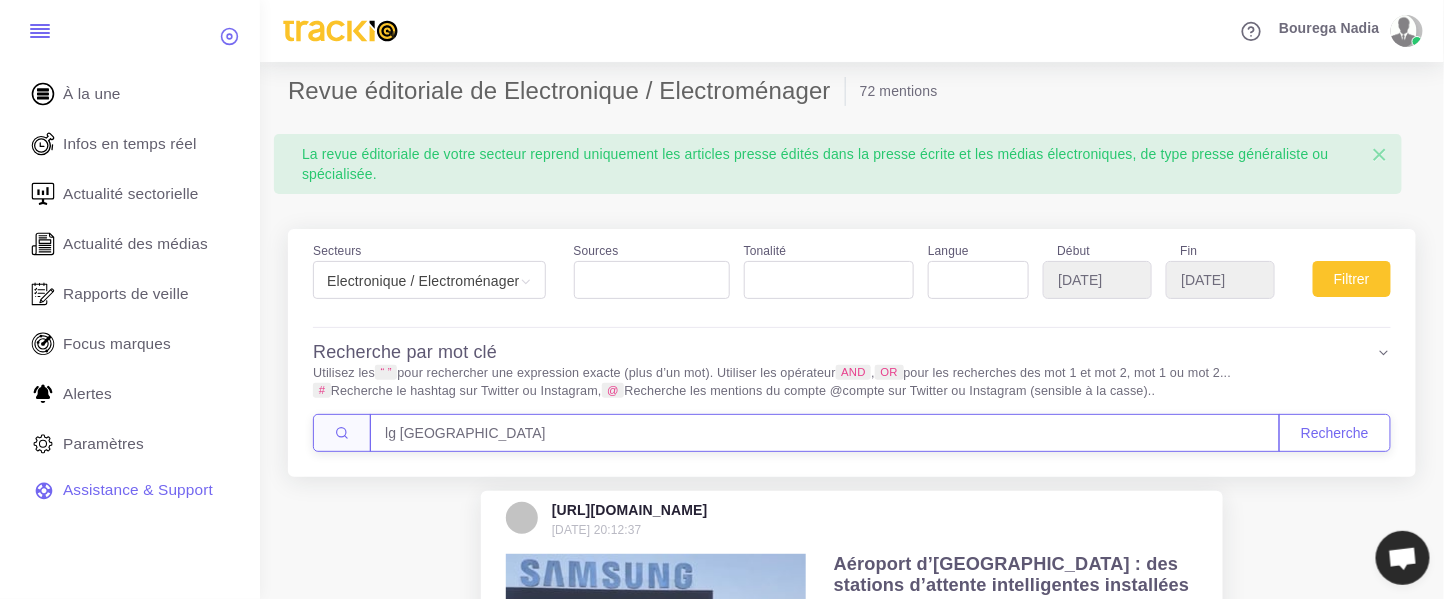 drag, startPoint x: 445, startPoint y: 432, endPoint x: 336, endPoint y: 417, distance: 110.02727 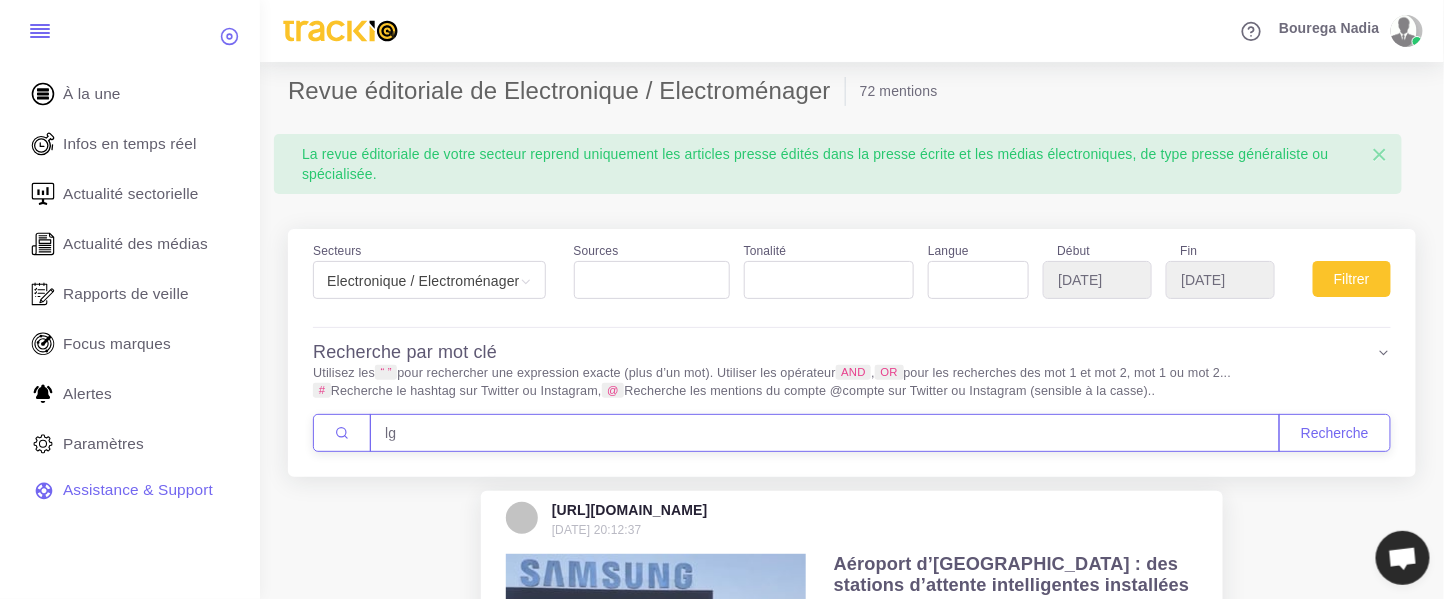type on "LG" 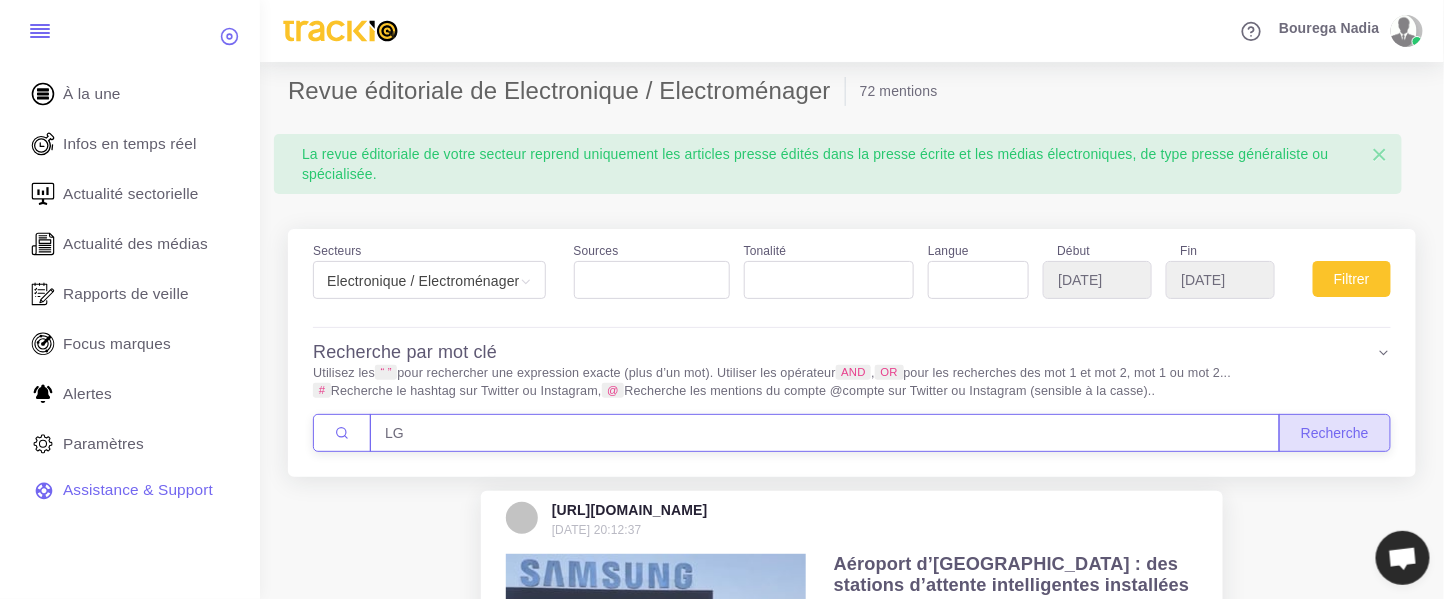 click on "Recherche" at bounding box center [1335, 433] 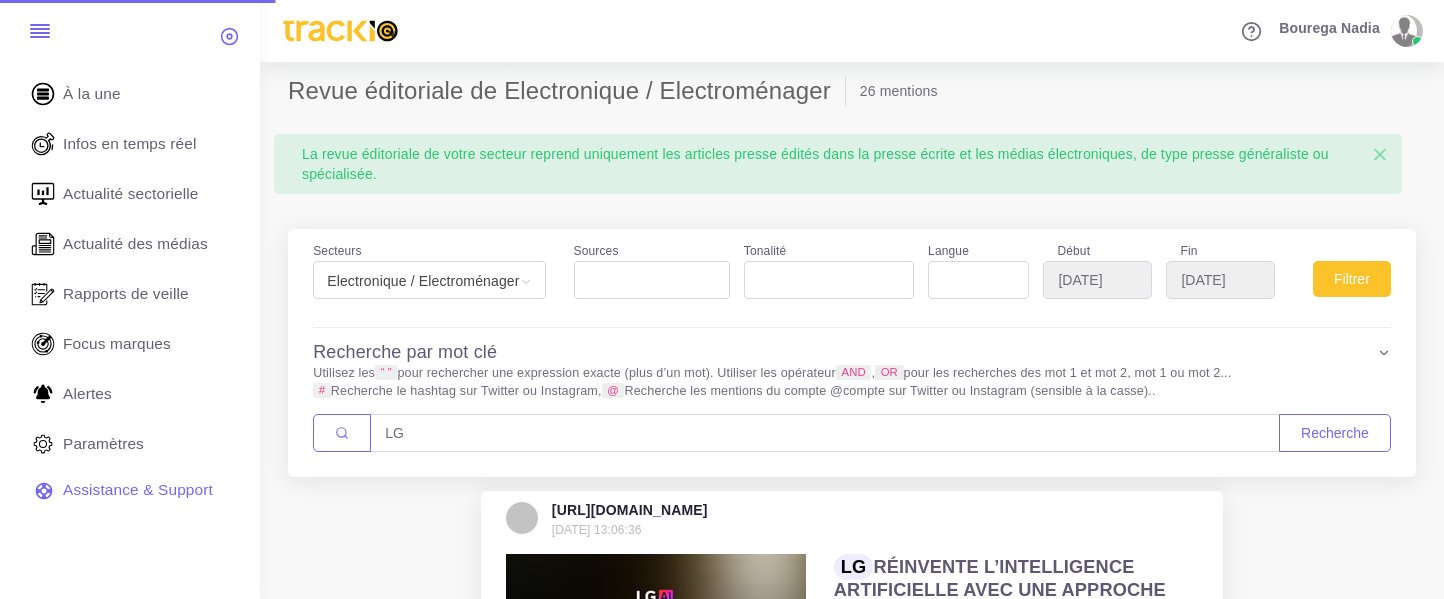 select 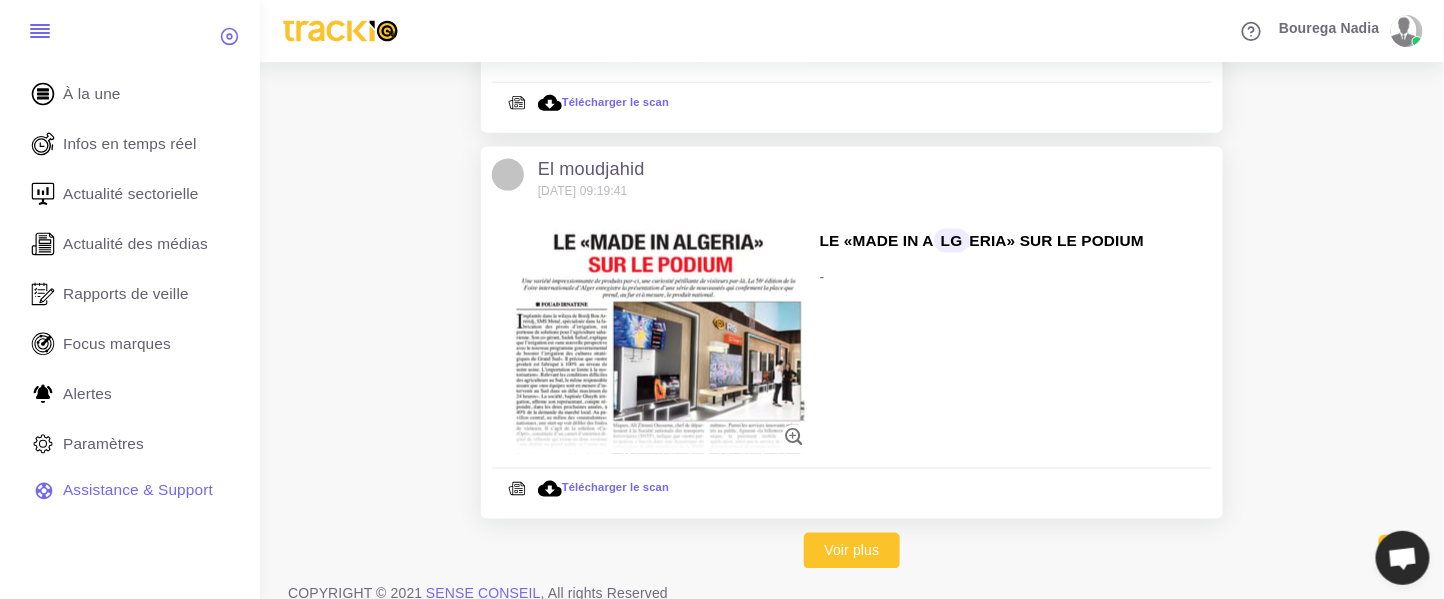 scroll, scrollTop: 3345, scrollLeft: 0, axis: vertical 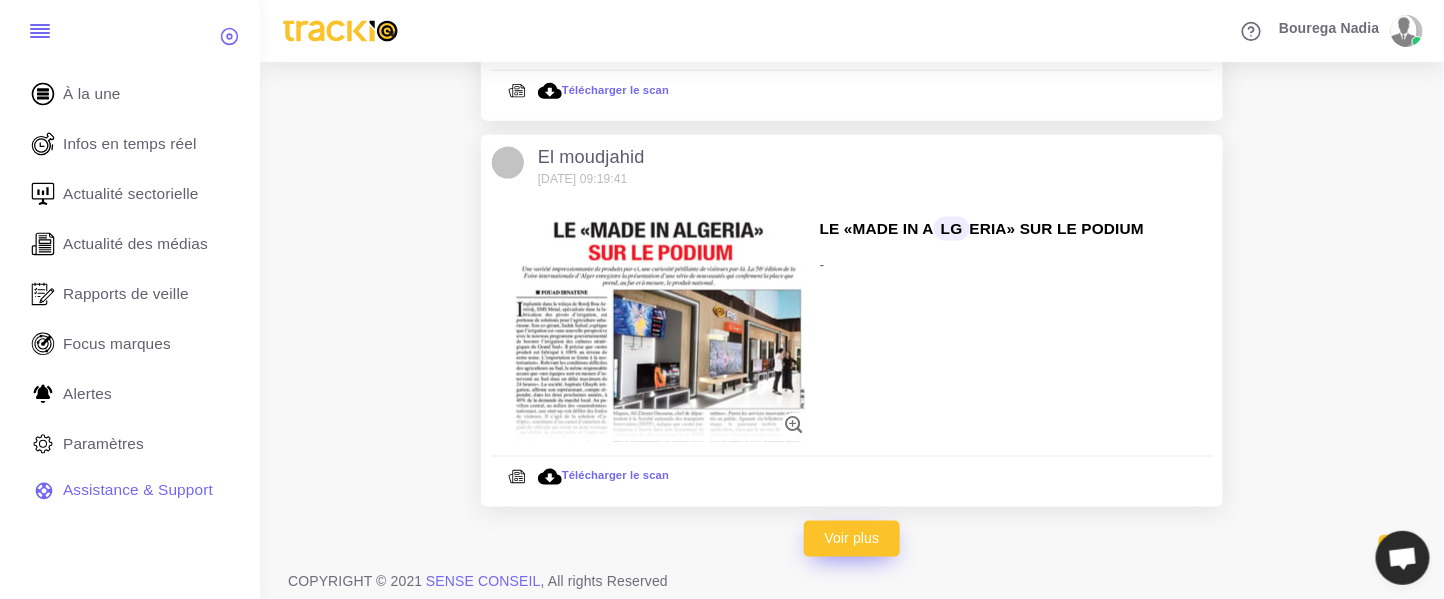 click on "Voir plus" at bounding box center (852, 539) 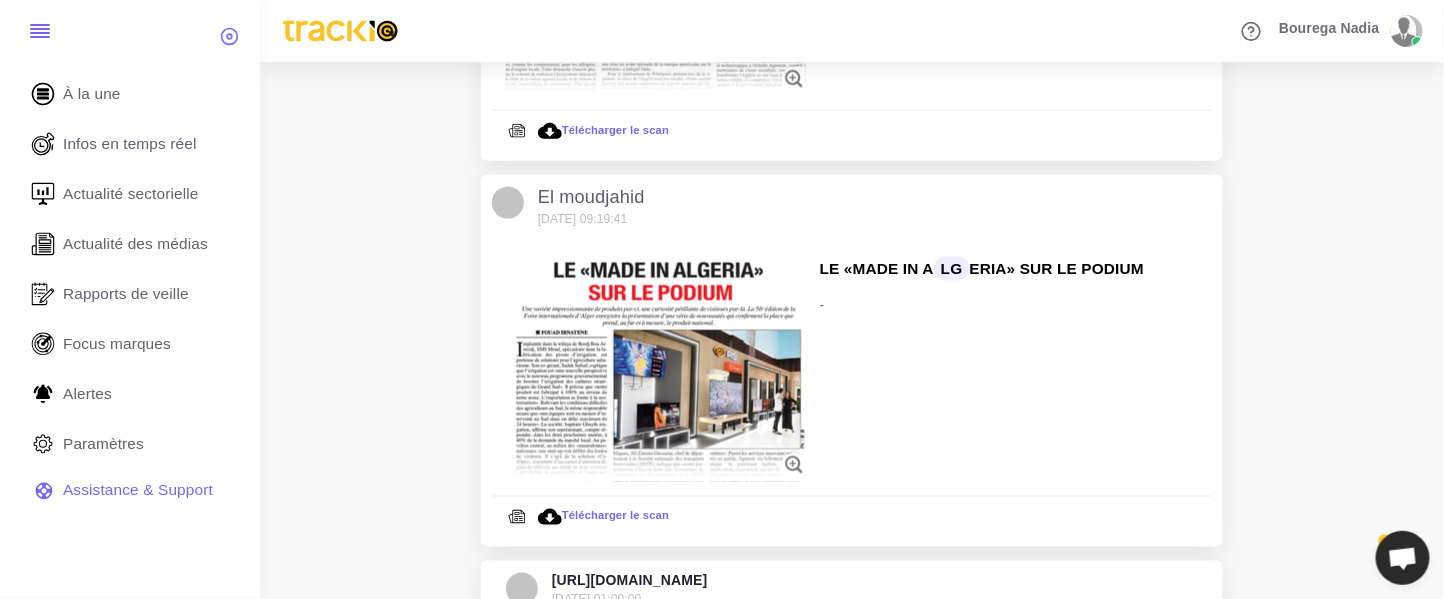 scroll, scrollTop: 2639, scrollLeft: 0, axis: vertical 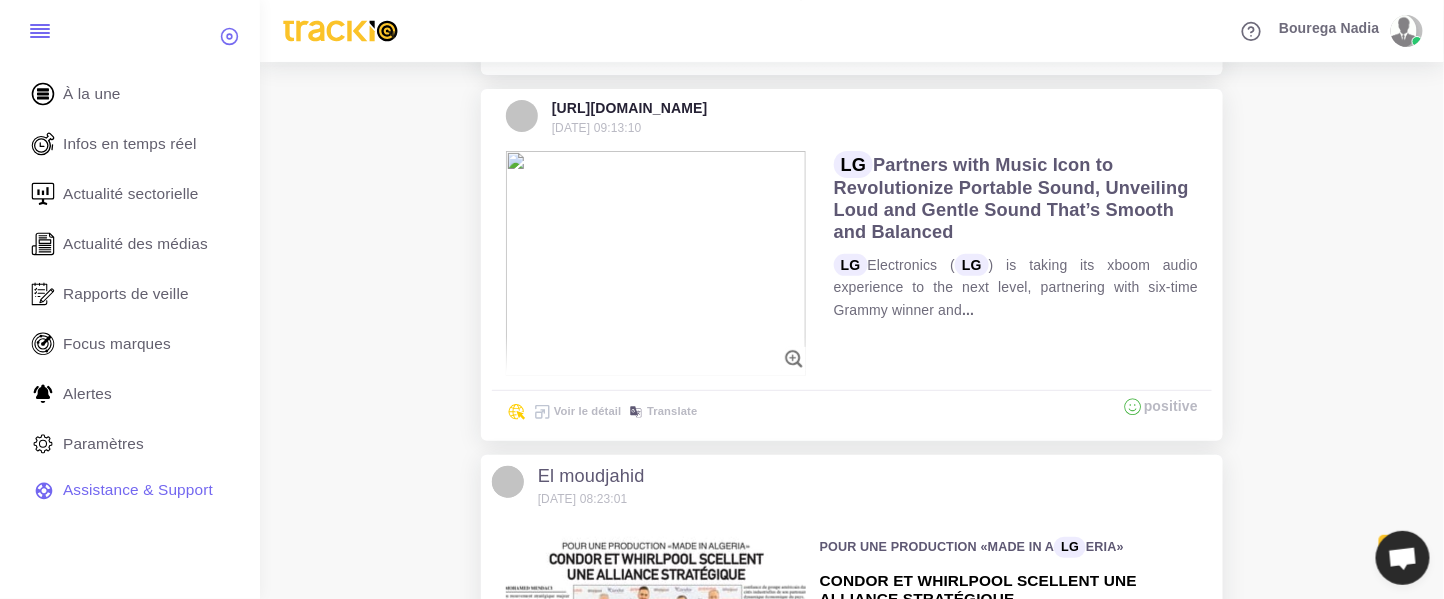 click on "[URL][DOMAIN_NAME]   [DATE] 13:06:36
[URL][DOMAIN_NAME]   [DATE] 13:06:36" at bounding box center [852, 455] 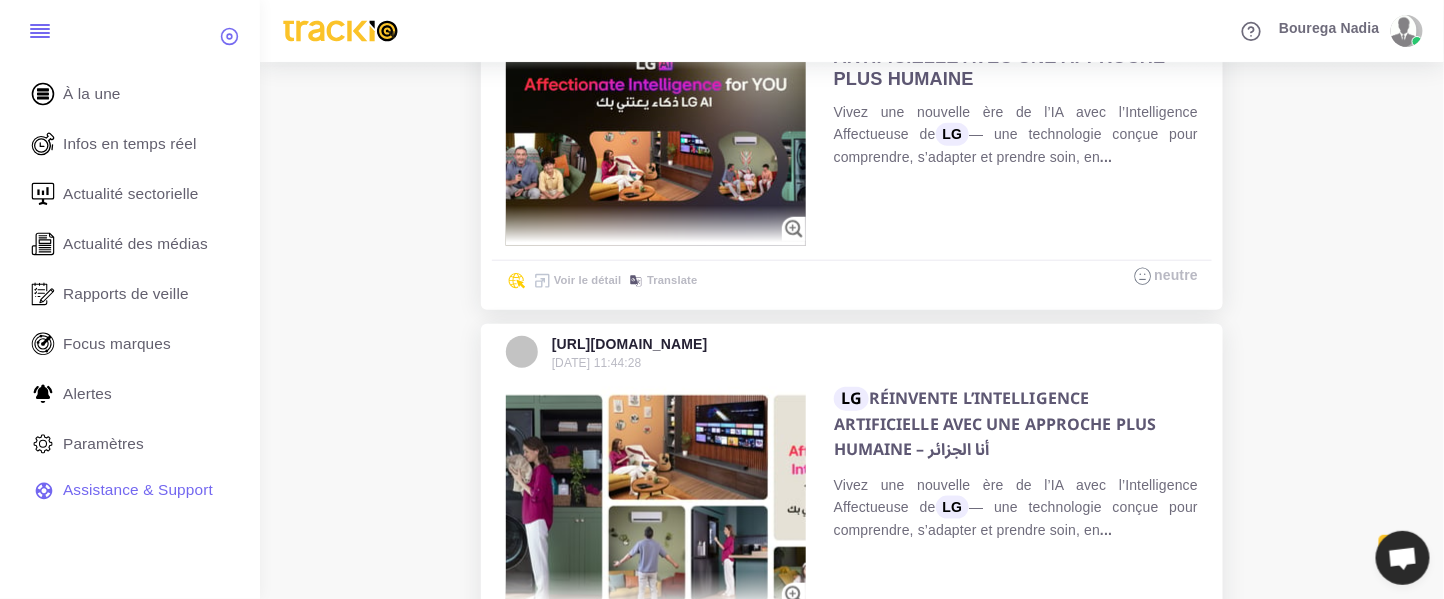 scroll, scrollTop: 666, scrollLeft: 0, axis: vertical 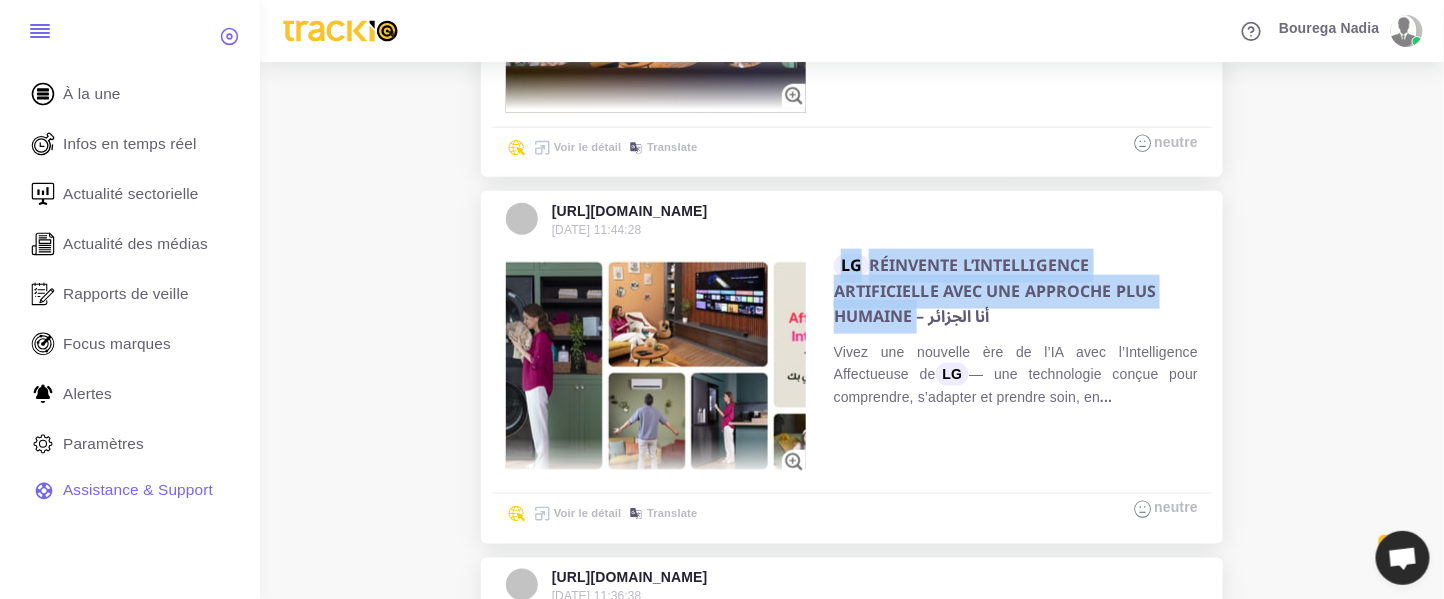 drag, startPoint x: 911, startPoint y: 315, endPoint x: 780, endPoint y: 250, distance: 146.23953 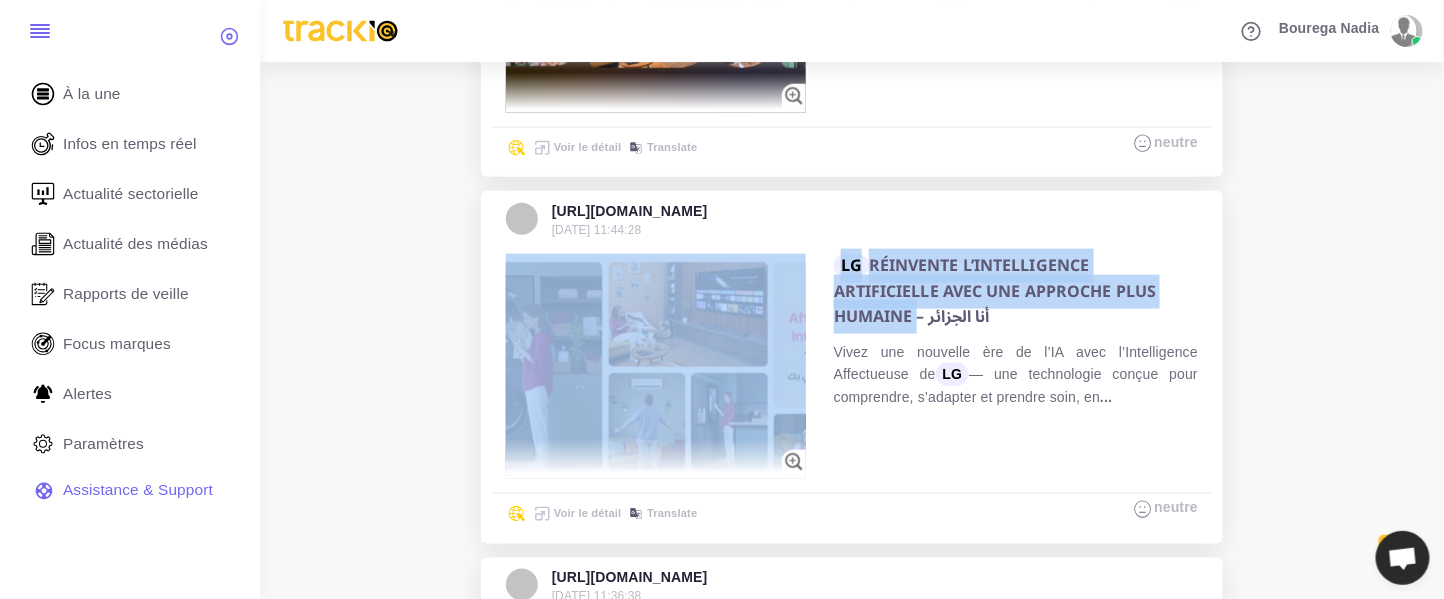 copy on "LG  RÉINVENTE L’INTELLIGENCE ARTIFICIELLE AVEC UNE APPROCHE PLUS HUMAINE" 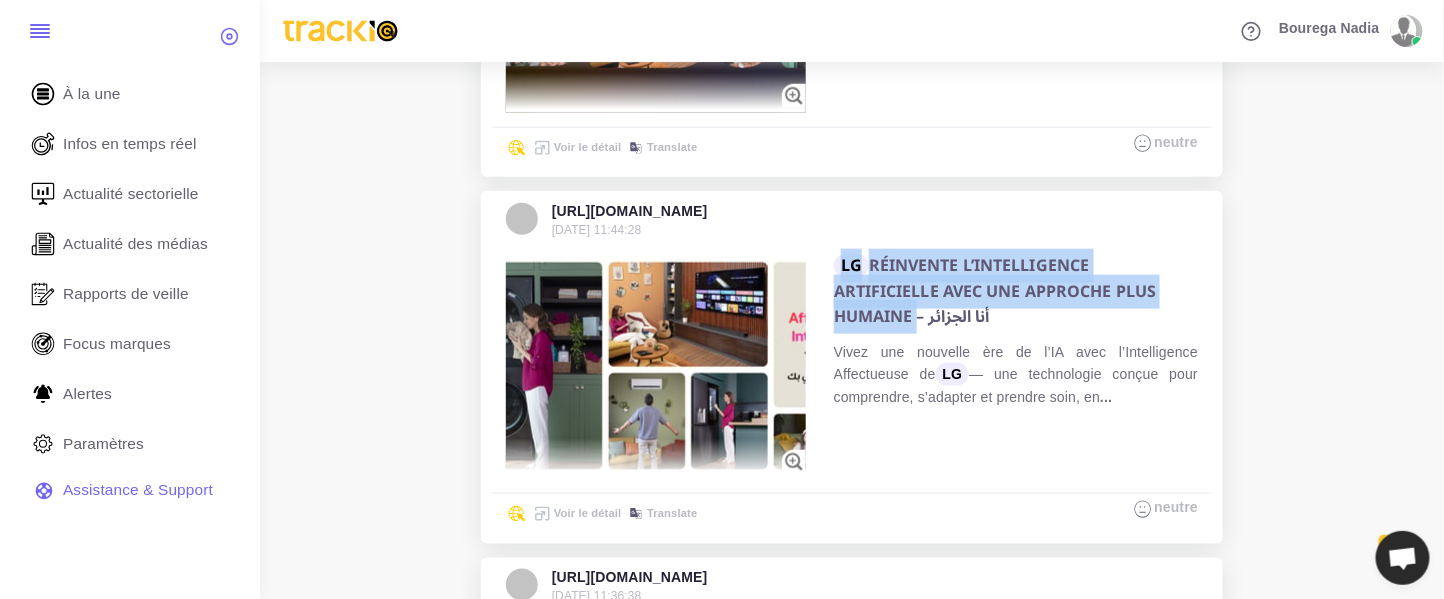drag, startPoint x: 832, startPoint y: 247, endPoint x: 915, endPoint y: 315, distance: 107.298645 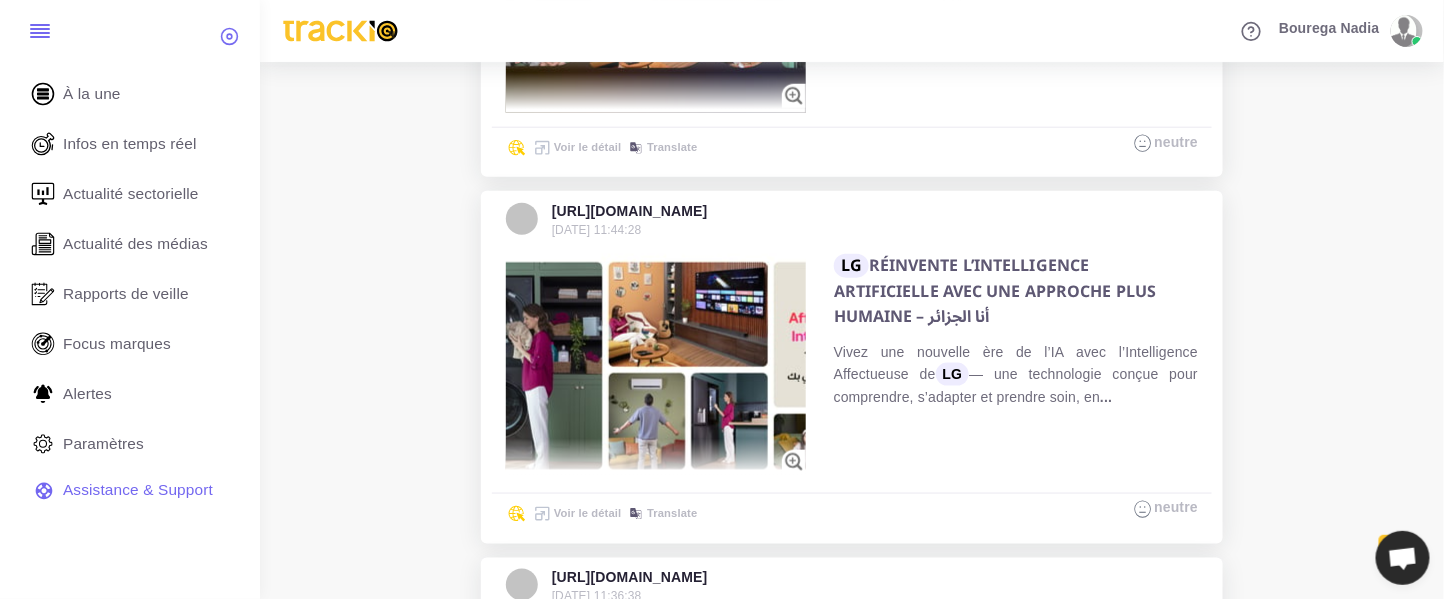 click on "LG  RÉINVENTE L’INTELLIGENCE ARTIFICIELLE AVEC UNE APPROCHE PLUS HUMAINE – أنا الجزائر Vivez une nouvelle ère de l’IA avec l’Intelligence Affectueuse de  LG  — une technologie conçue pour comprendre, s’adapter et prendre soin, en   ..." at bounding box center (1016, 331) 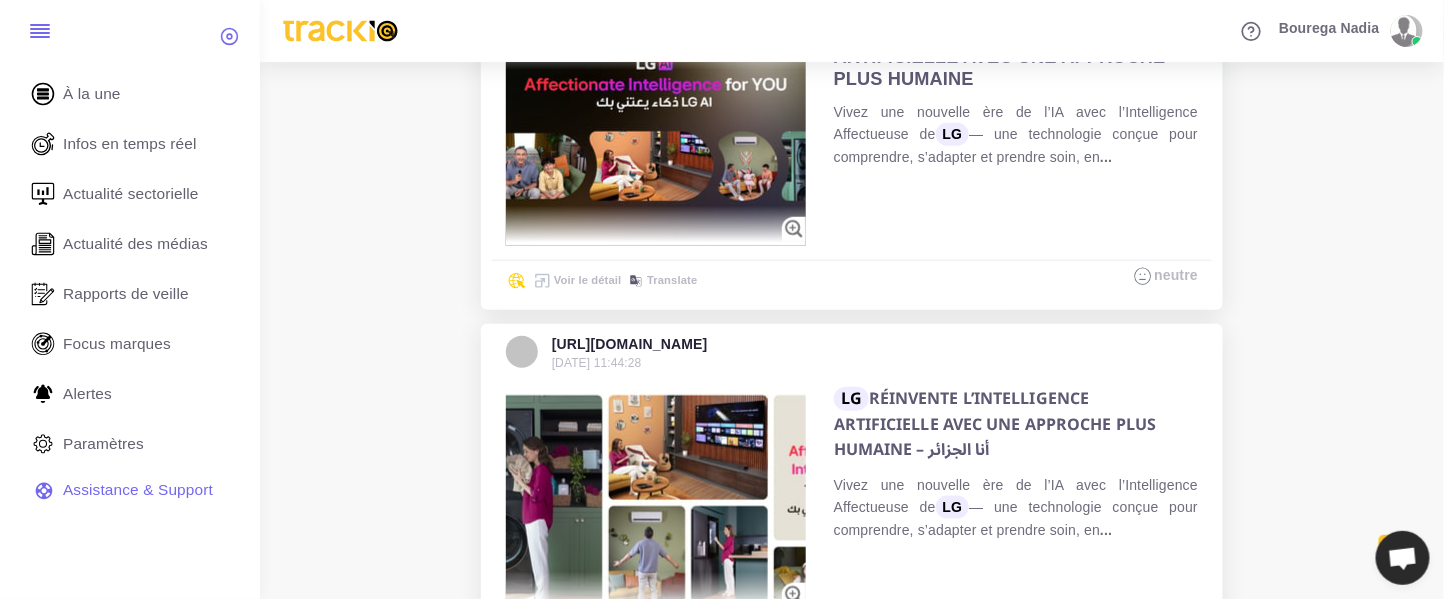 scroll, scrollTop: 266, scrollLeft: 0, axis: vertical 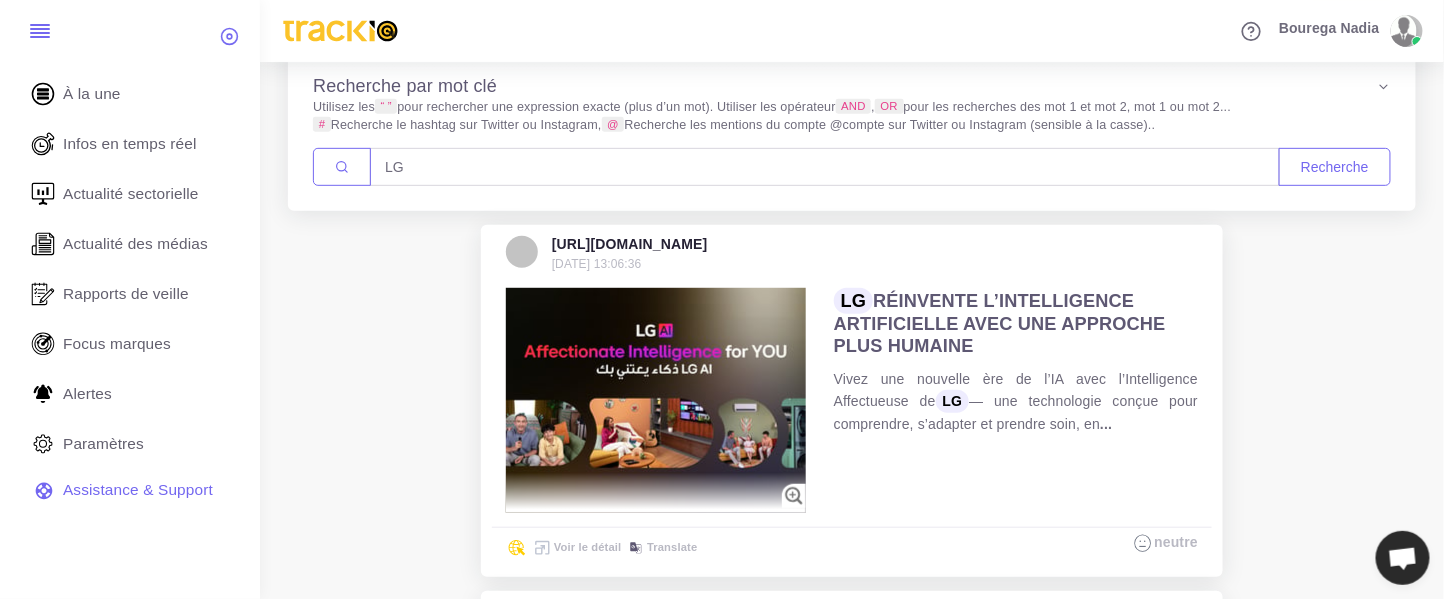 click on "http://interfilalgerie.com   2025/07/14 13:06:36
http://interfilalgerie.com   2025/07/14 13:06:36" at bounding box center [852, 2828] 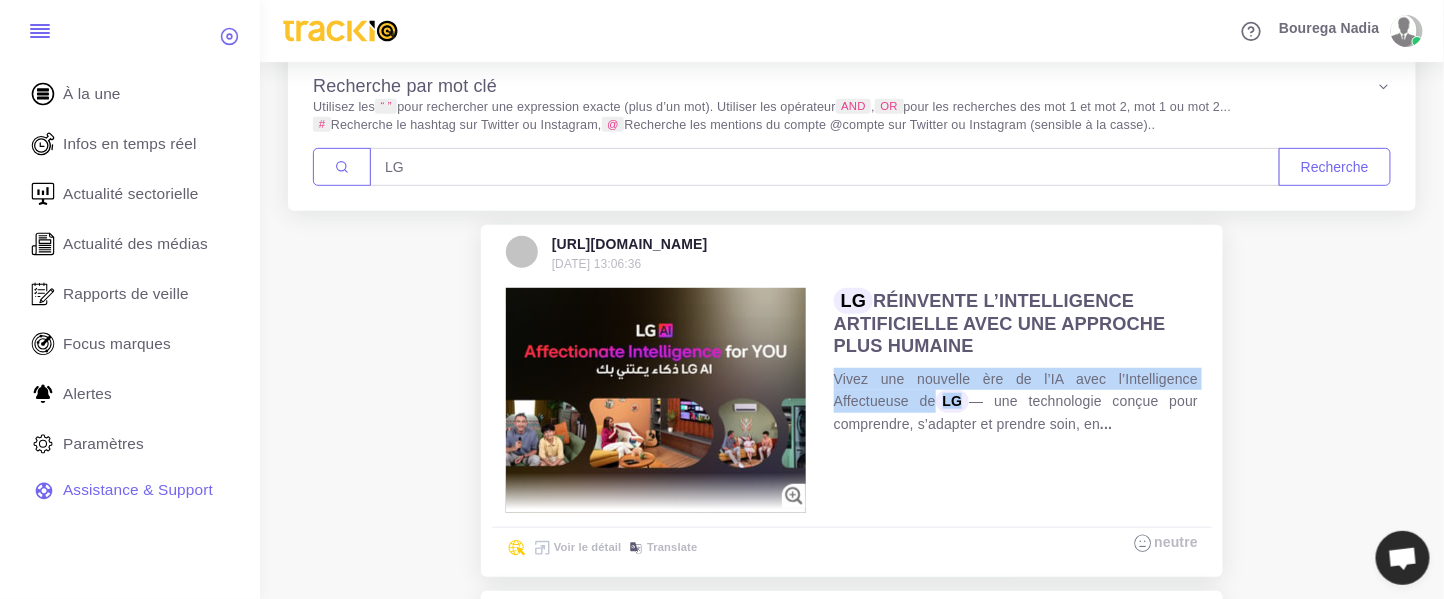 drag, startPoint x: 834, startPoint y: 381, endPoint x: 972, endPoint y: 400, distance: 139.30183 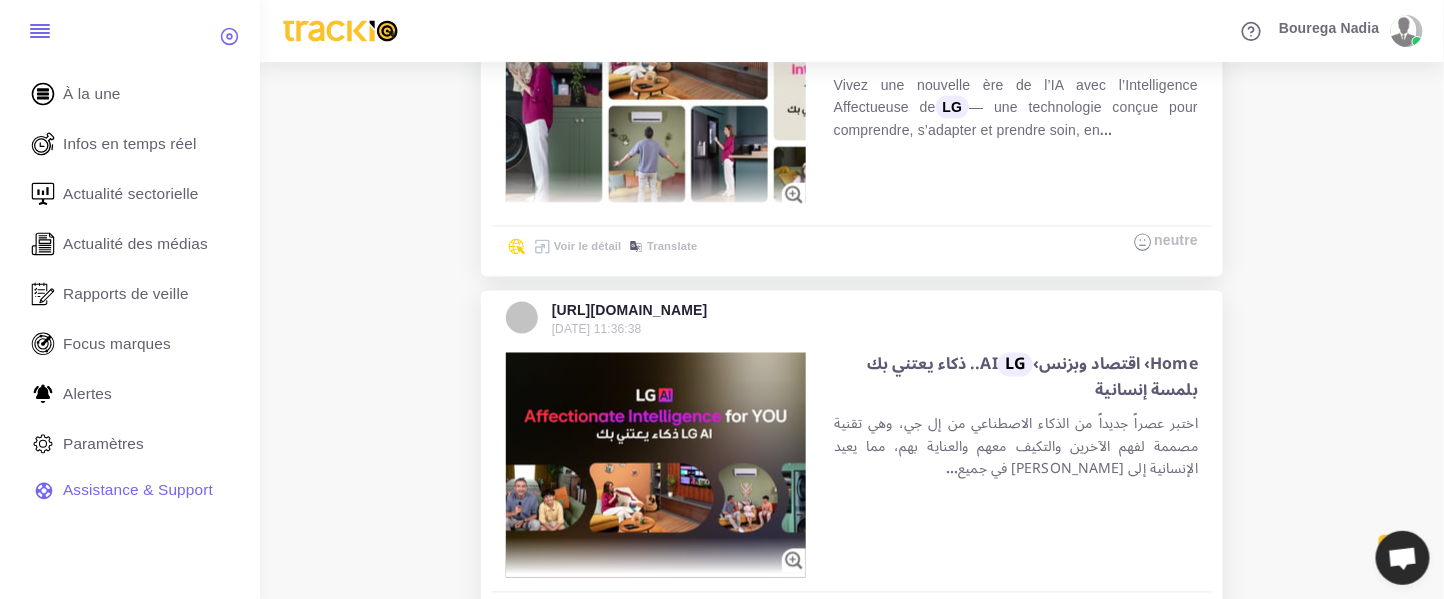 click on "http://interfilalgerie.com   2025/07/14 13:06:36
http://interfilalgerie.com   2025/07/14 13:06:36" at bounding box center [852, 2161] 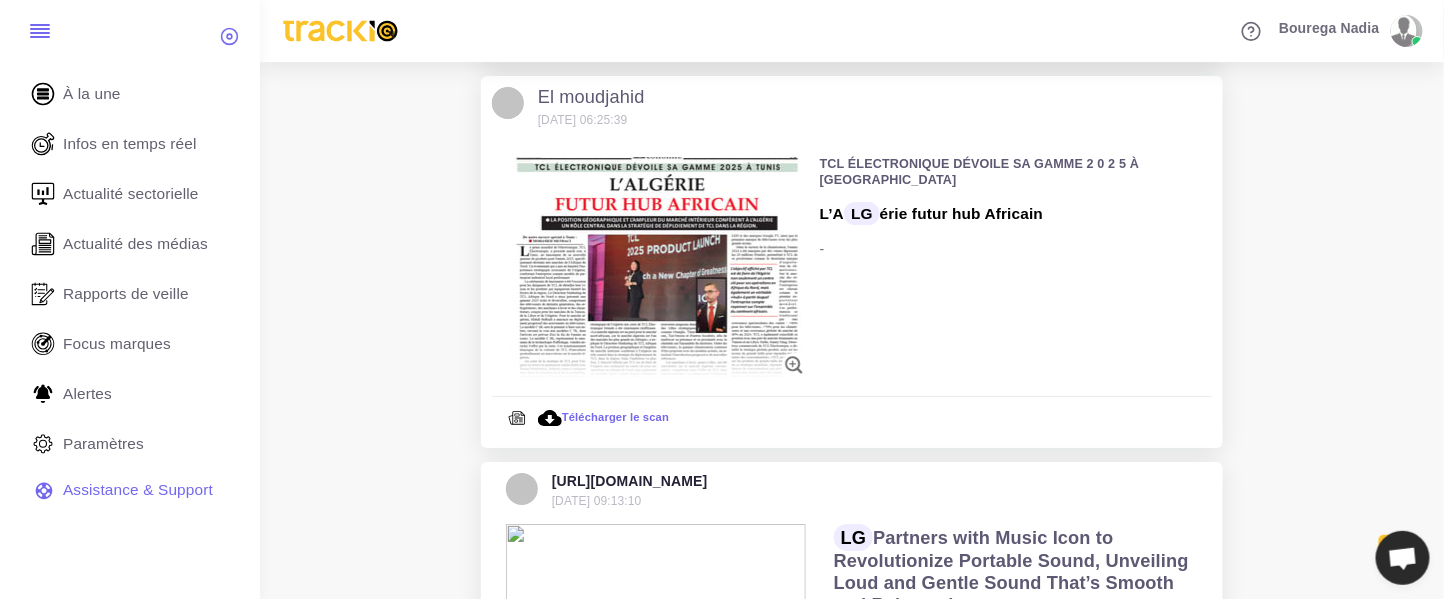 scroll, scrollTop: 2400, scrollLeft: 0, axis: vertical 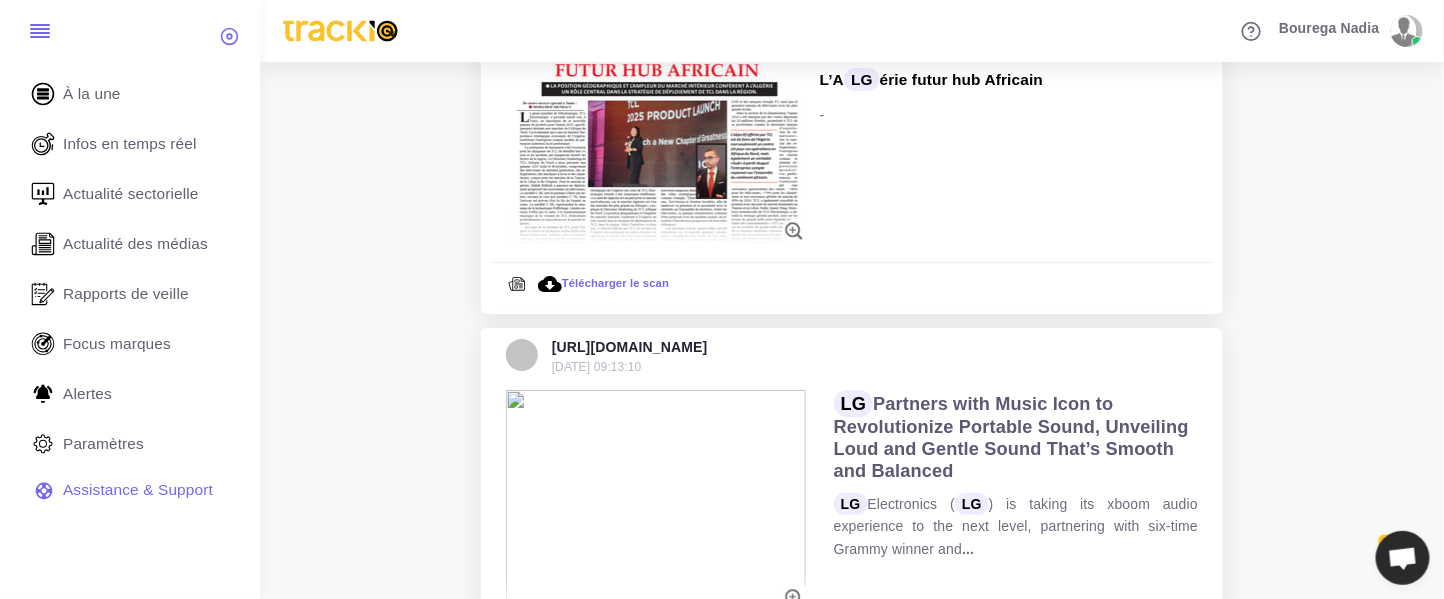 drag, startPoint x: 978, startPoint y: 465, endPoint x: 835, endPoint y: 397, distance: 158.34456 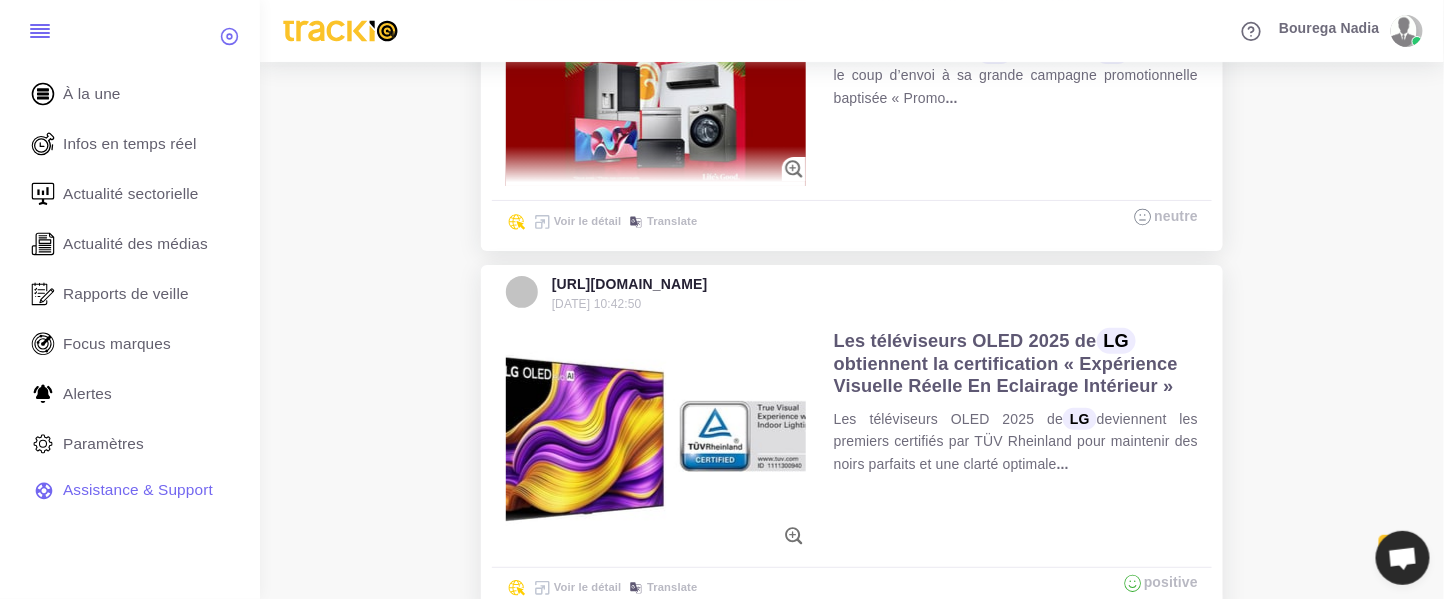 scroll, scrollTop: 5172, scrollLeft: 0, axis: vertical 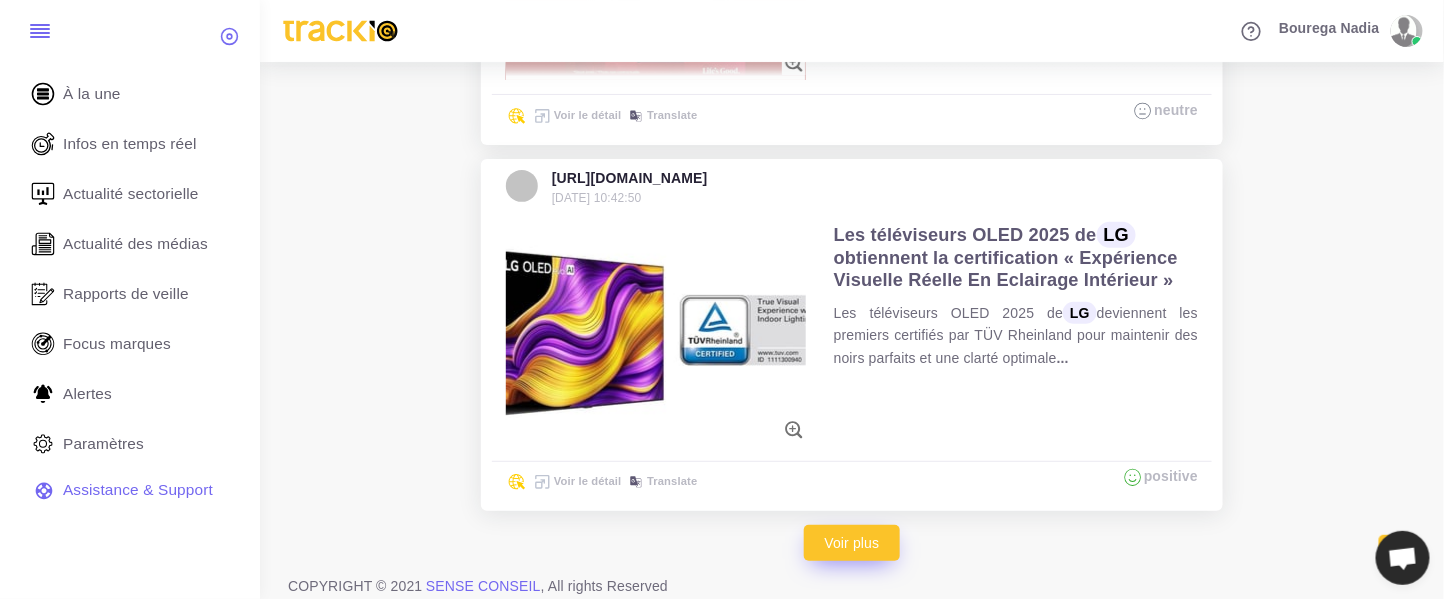 click on "Voir plus" at bounding box center [852, 543] 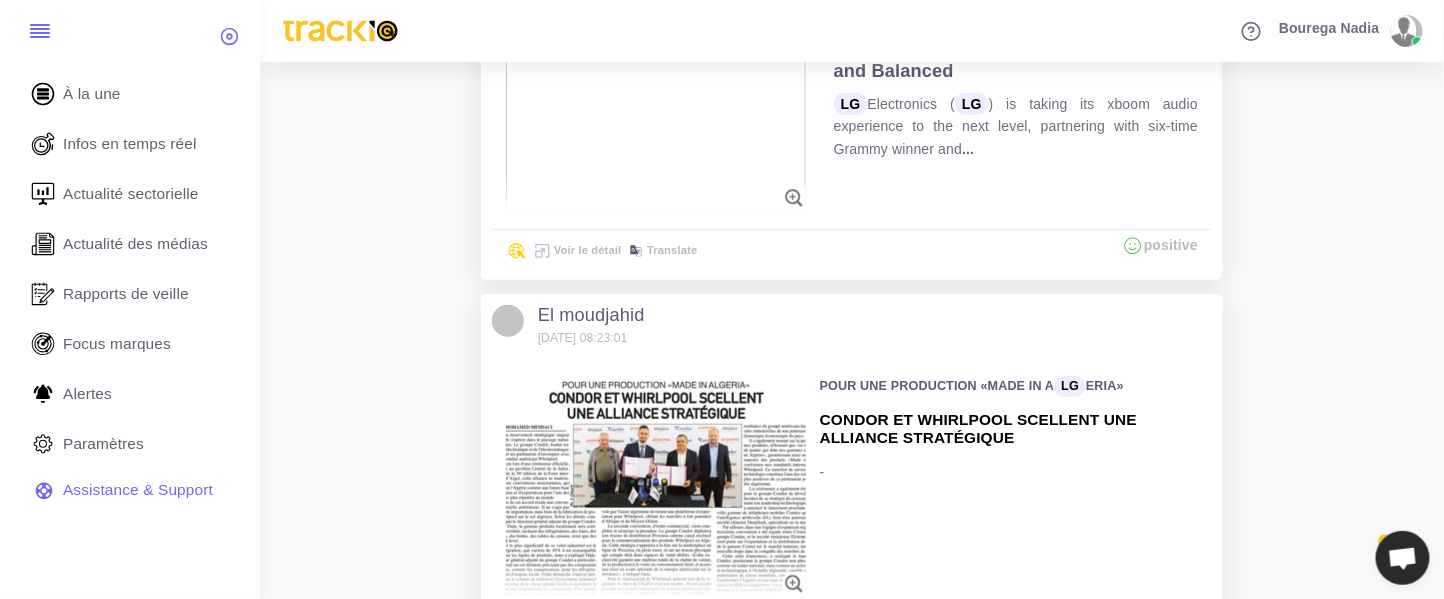 scroll, scrollTop: 2533, scrollLeft: 0, axis: vertical 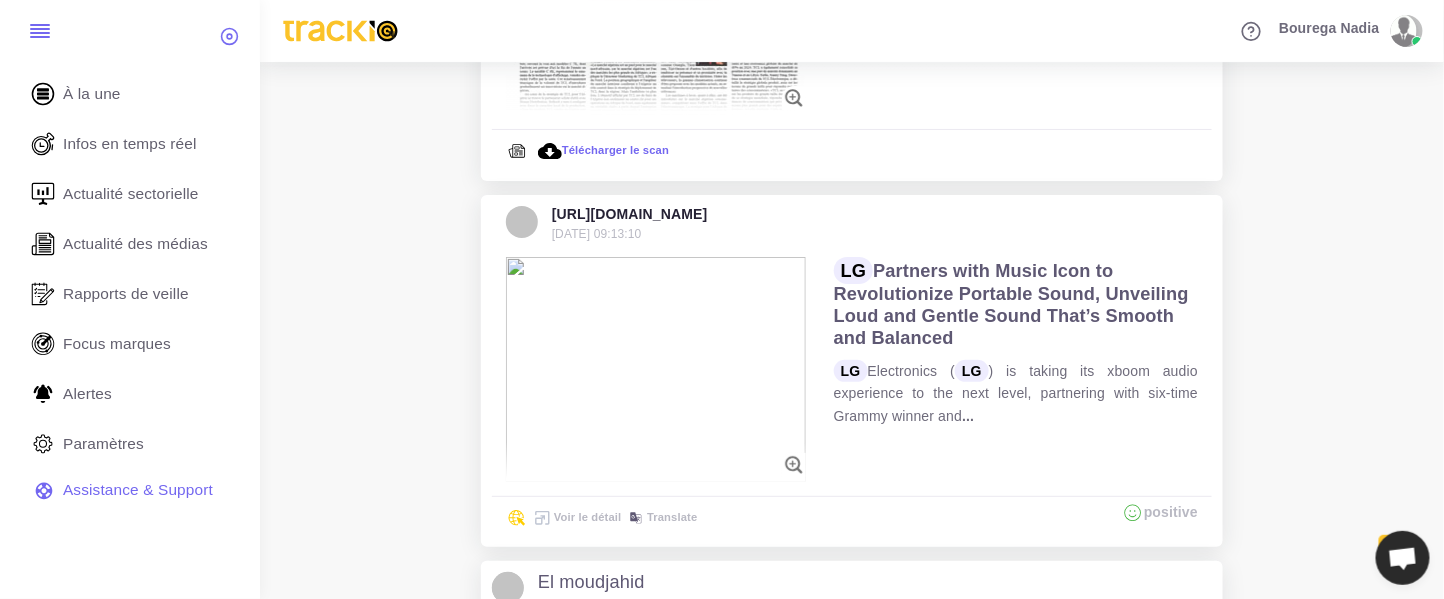 drag, startPoint x: 598, startPoint y: 514, endPoint x: 678, endPoint y: 498, distance: 81.58431 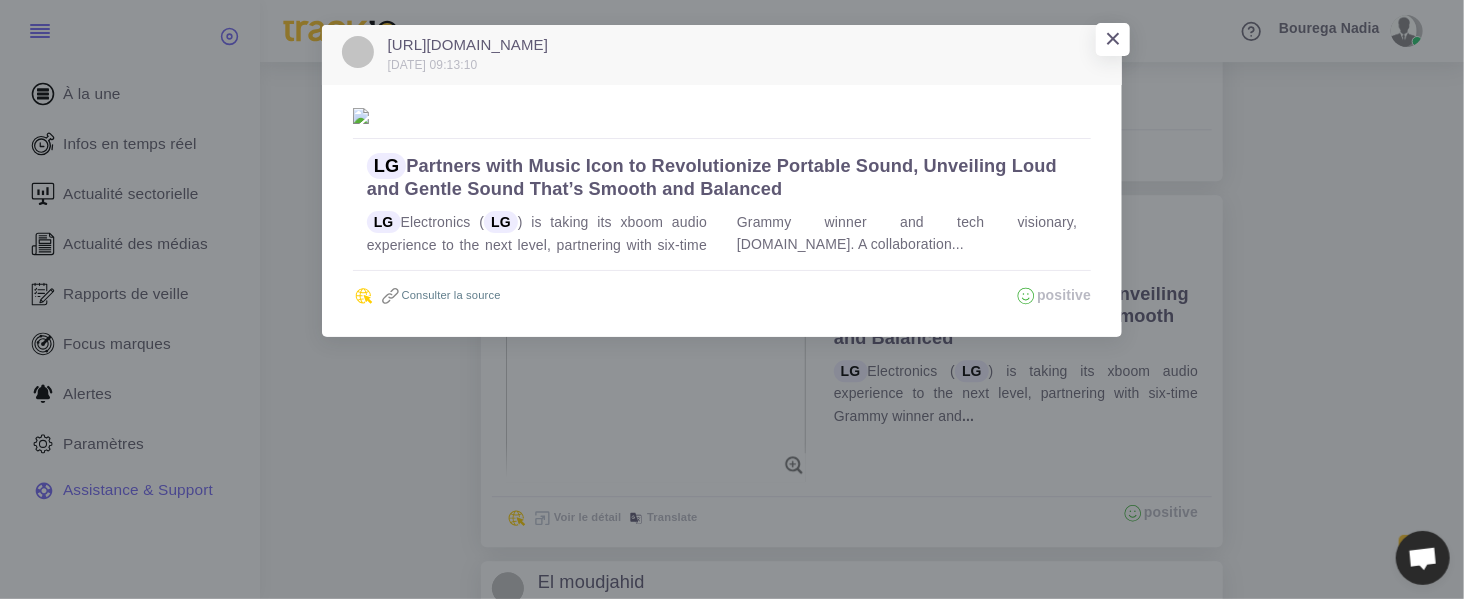 drag, startPoint x: 592, startPoint y: 45, endPoint x: 403, endPoint y: 73, distance: 191.06282 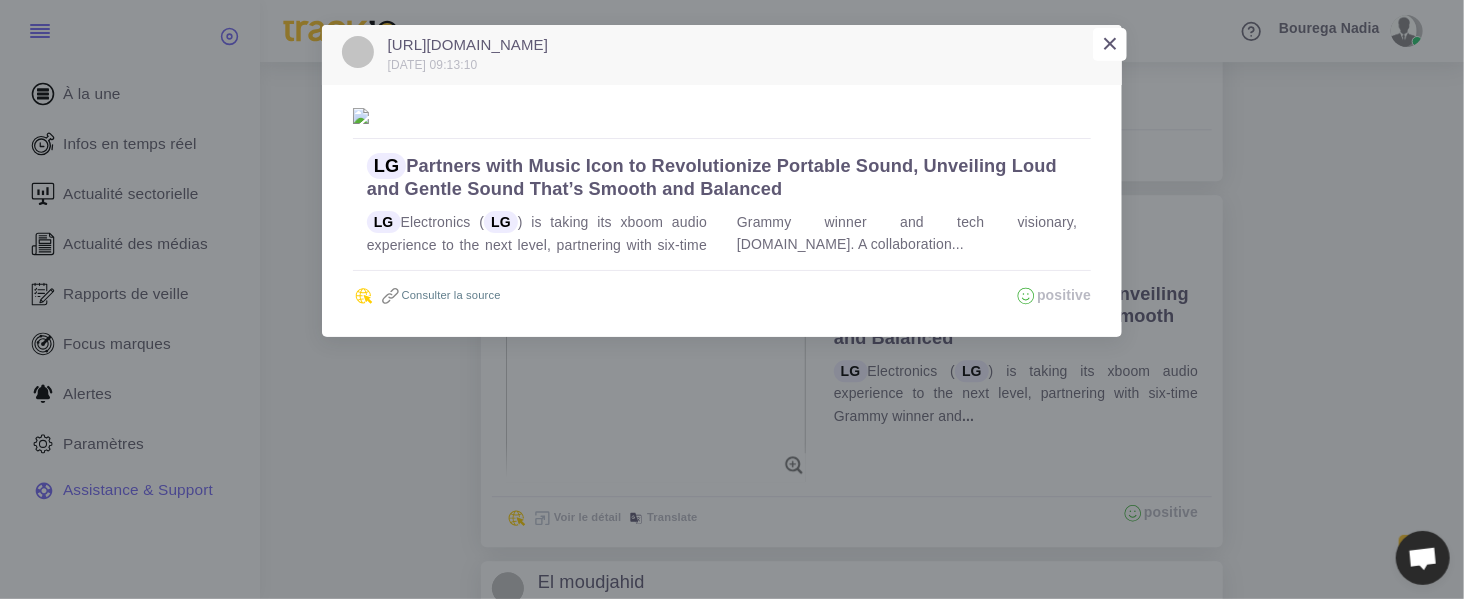 click on "×" at bounding box center [1110, 43] 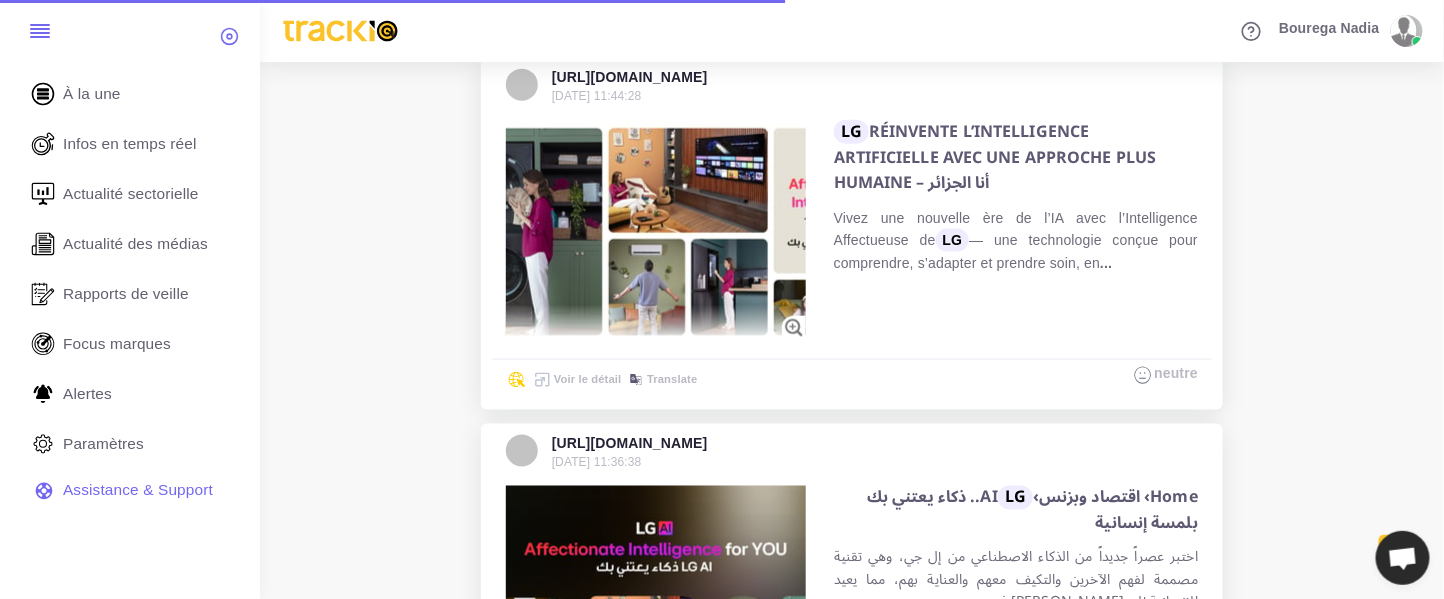 scroll, scrollTop: 0, scrollLeft: 0, axis: both 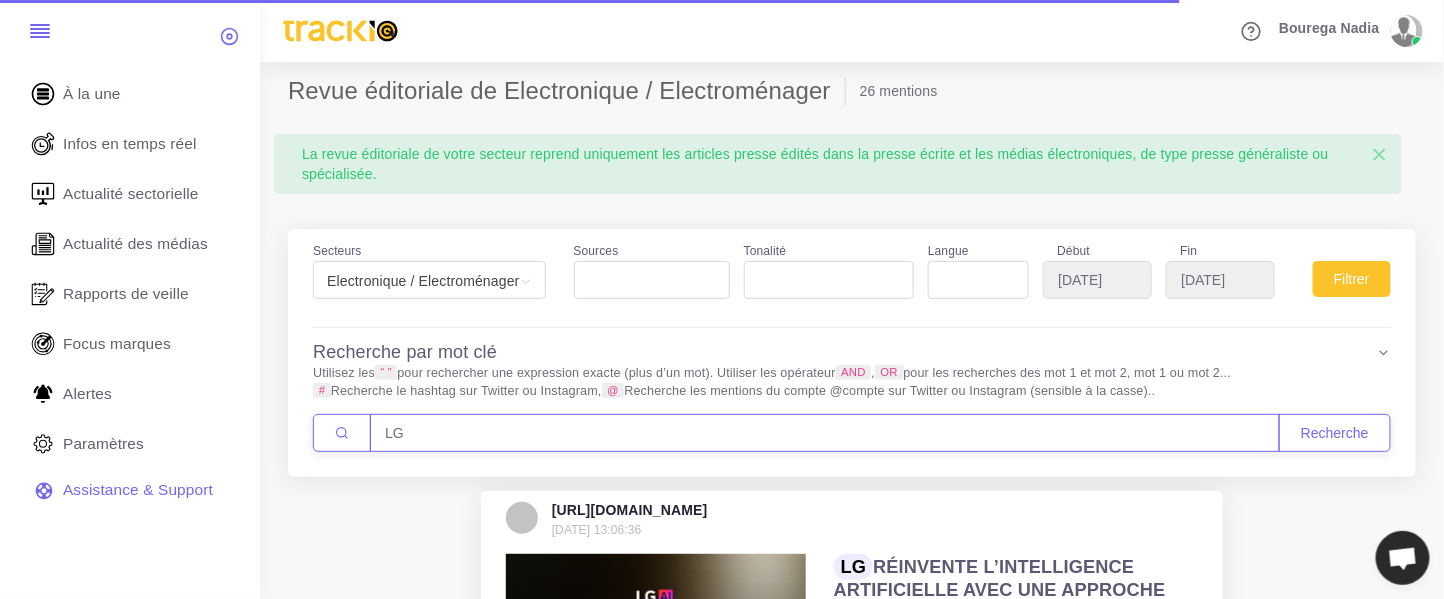 click on "LG" at bounding box center (825, 433) 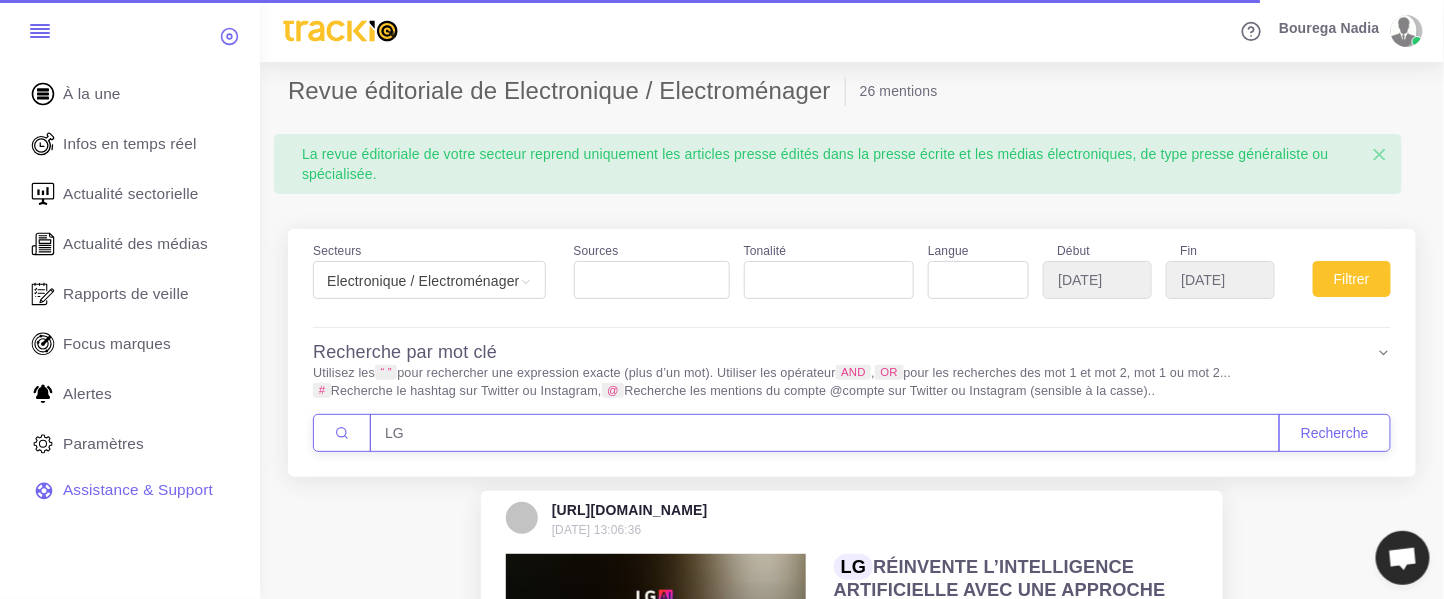 type on "L" 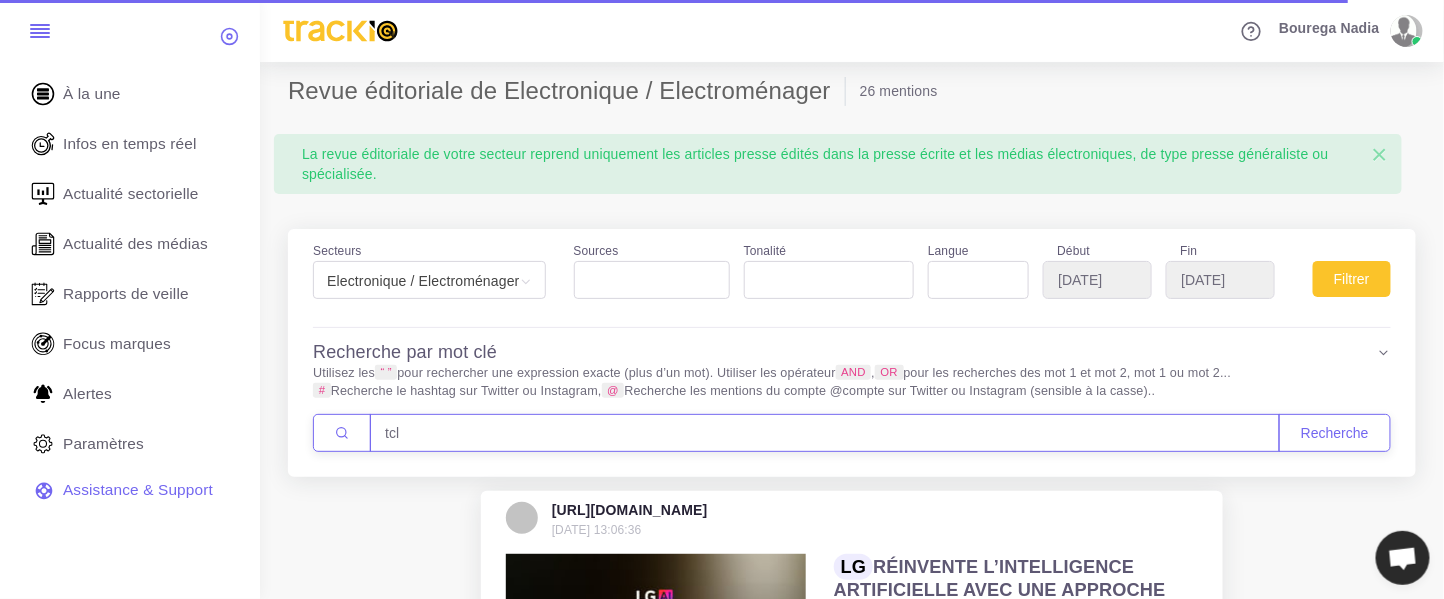 type on "tcl" 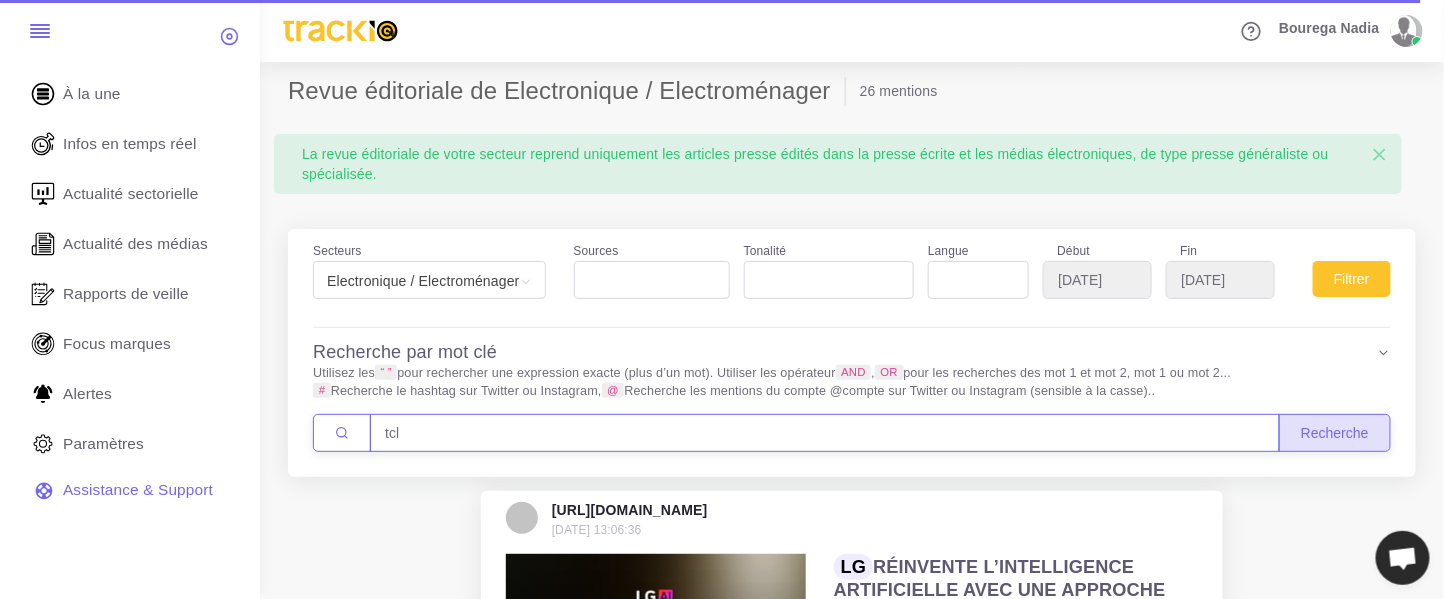 click on "Recherche" at bounding box center (1335, 433) 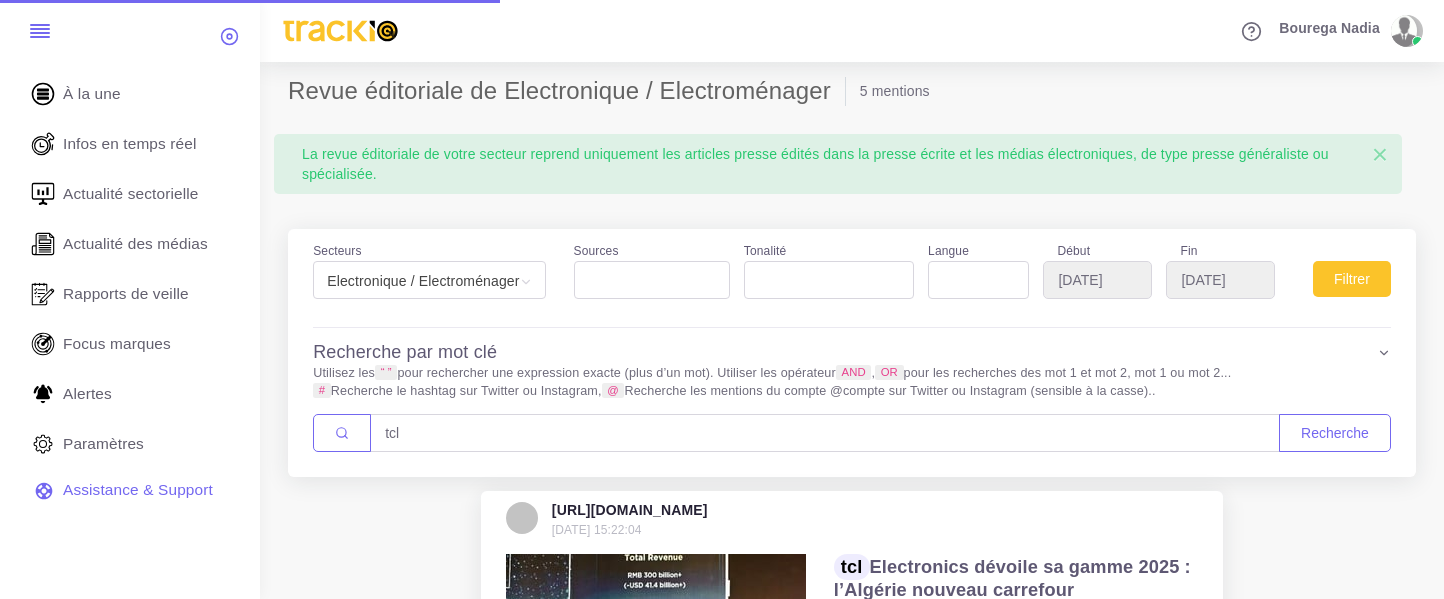 select 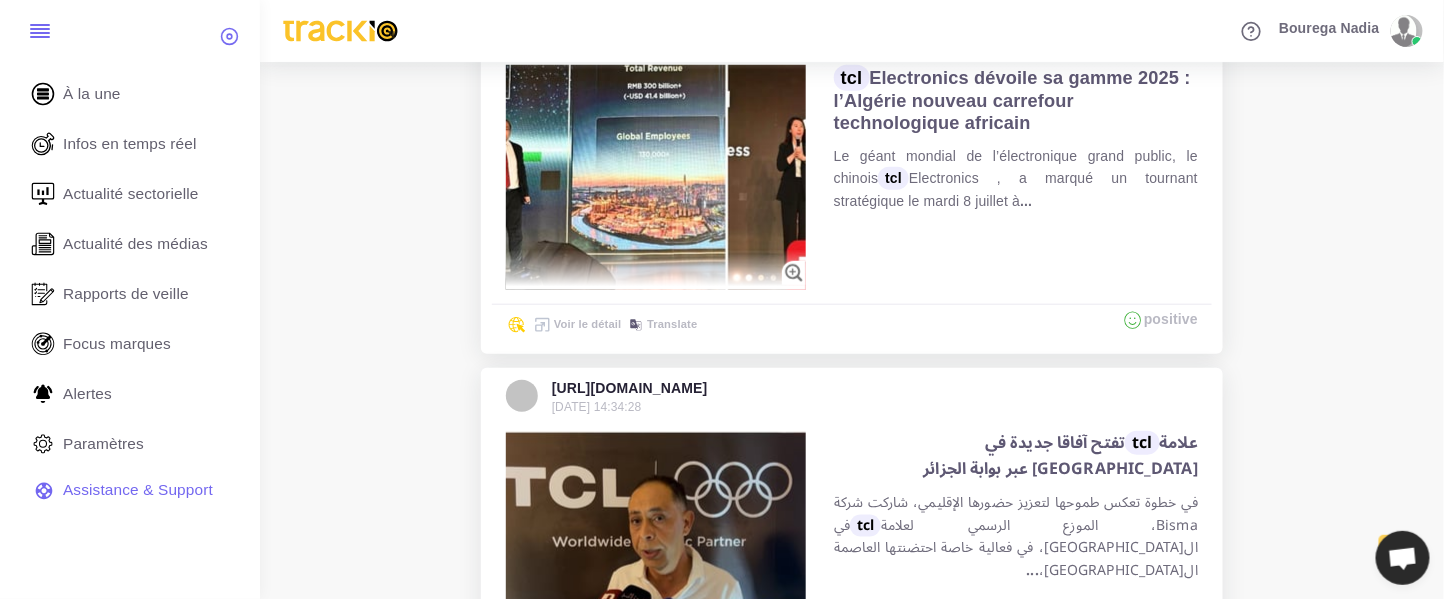 scroll, scrollTop: 0, scrollLeft: 0, axis: both 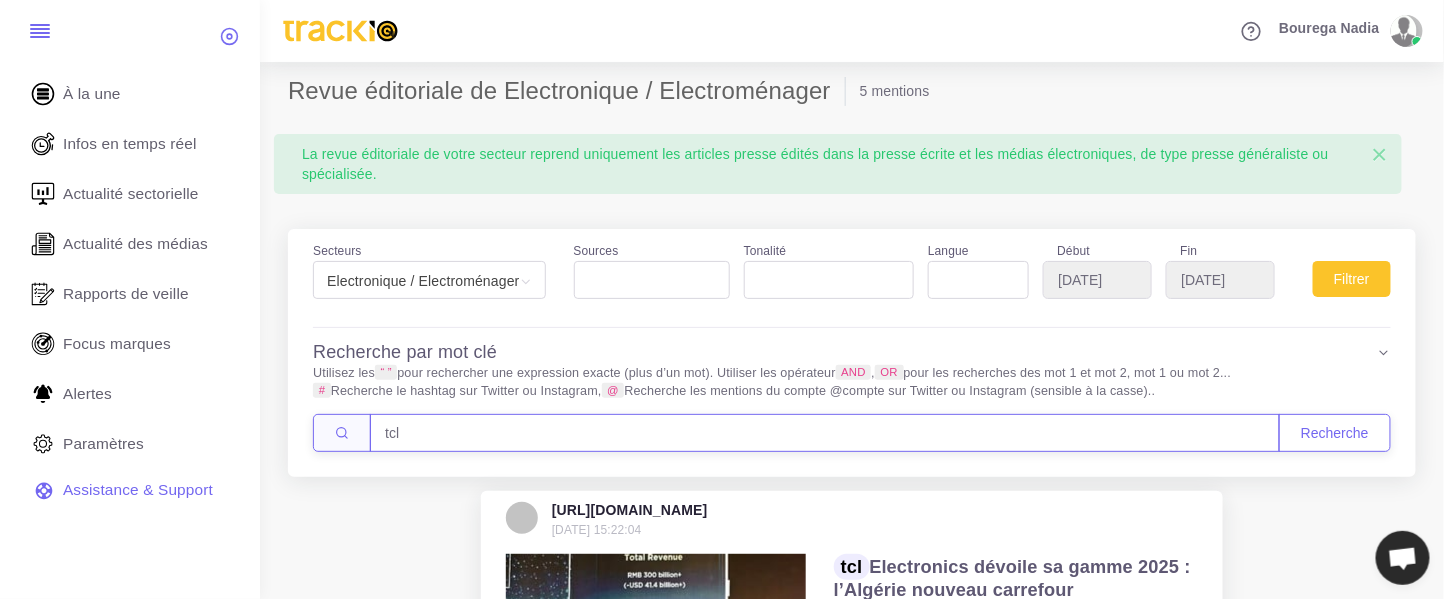 drag, startPoint x: 401, startPoint y: 432, endPoint x: 368, endPoint y: 423, distance: 34.20526 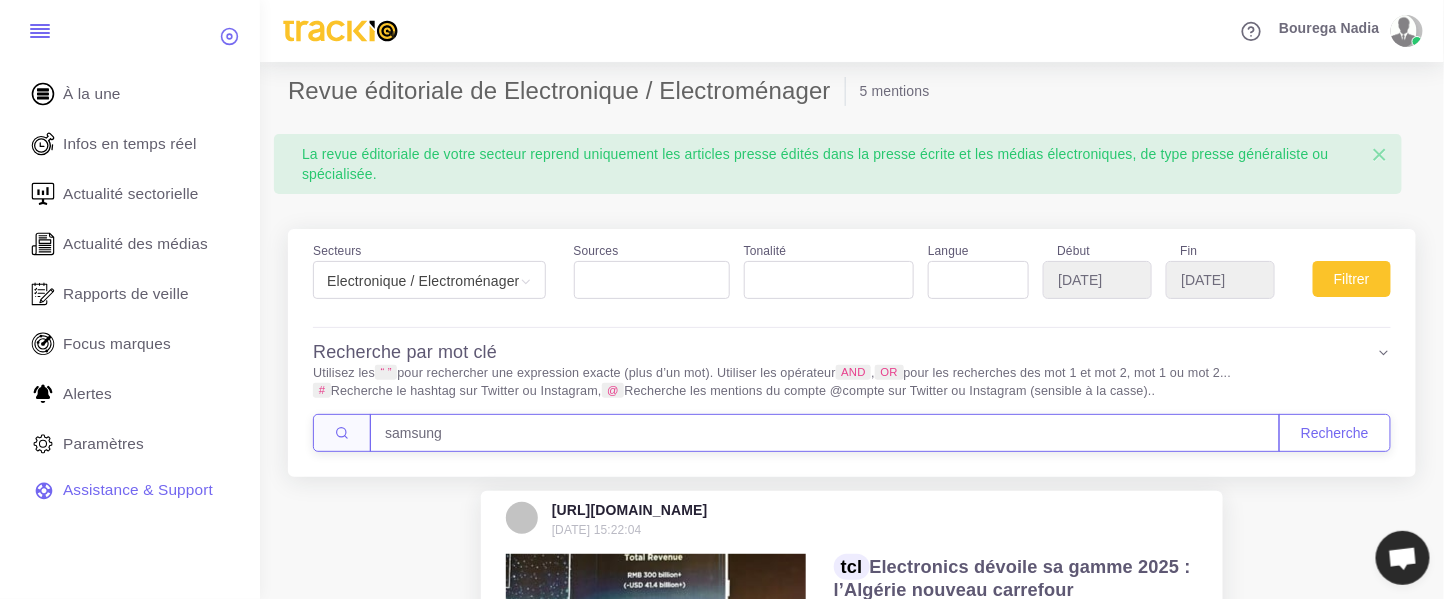 type on "samsung" 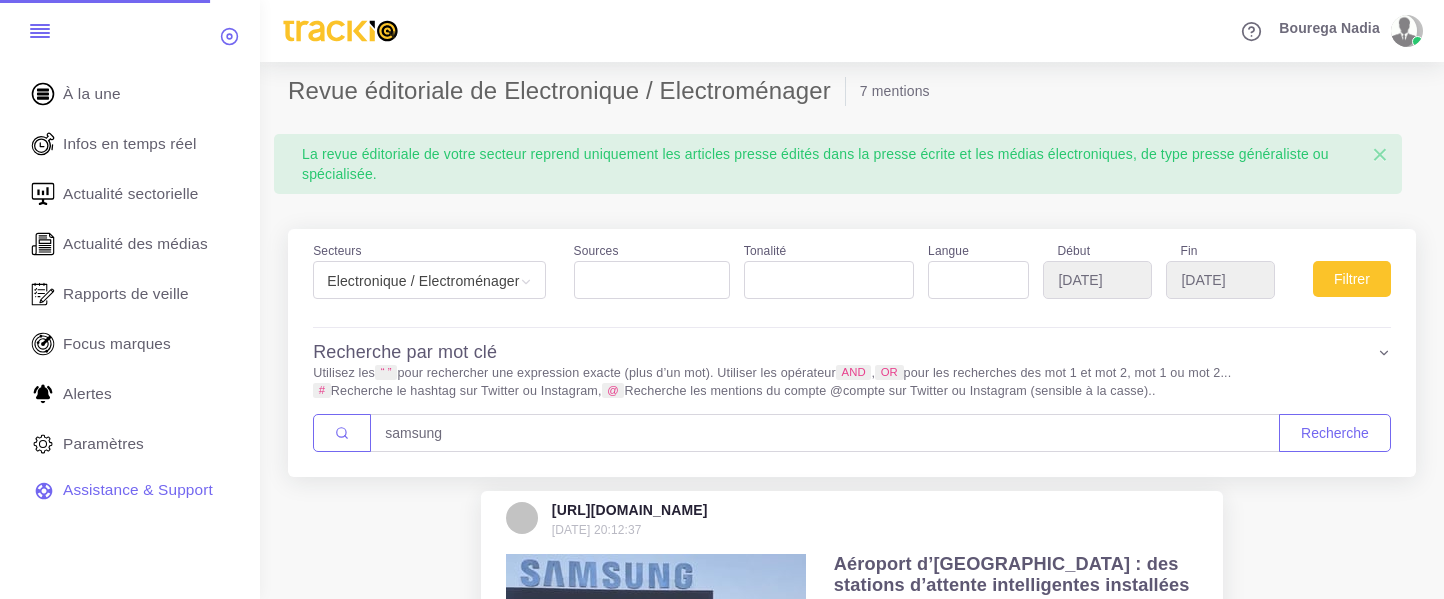 select 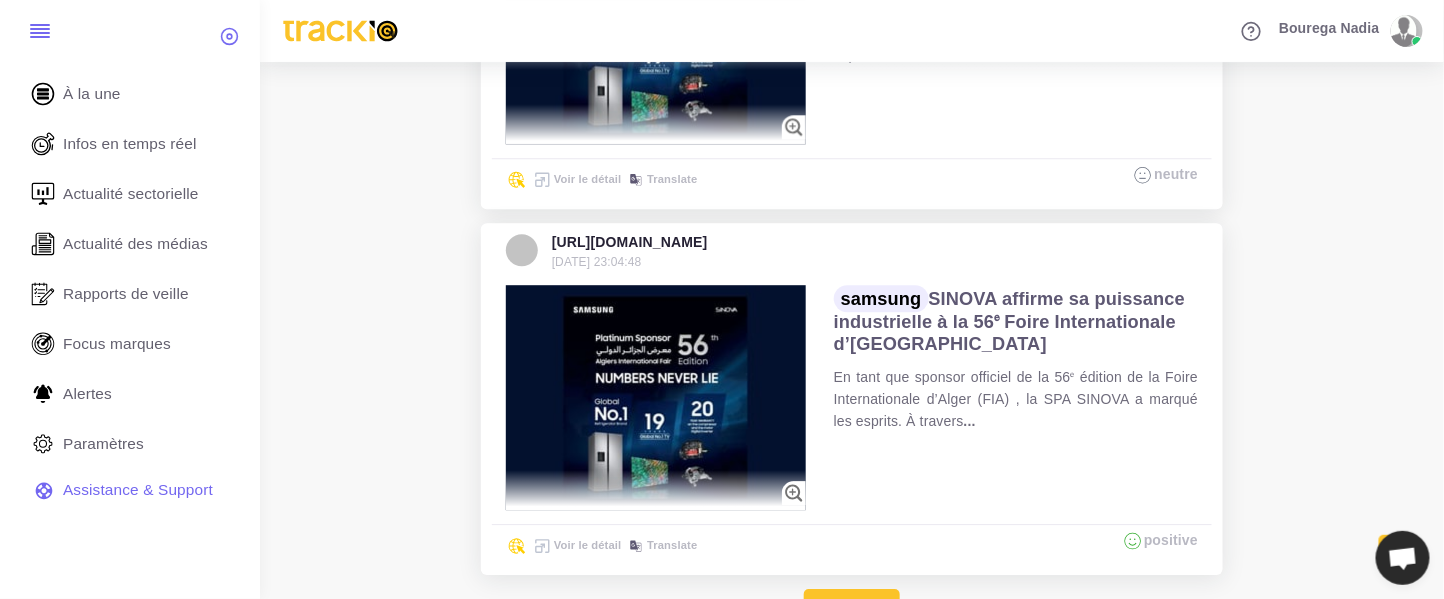 scroll, scrollTop: 1803, scrollLeft: 0, axis: vertical 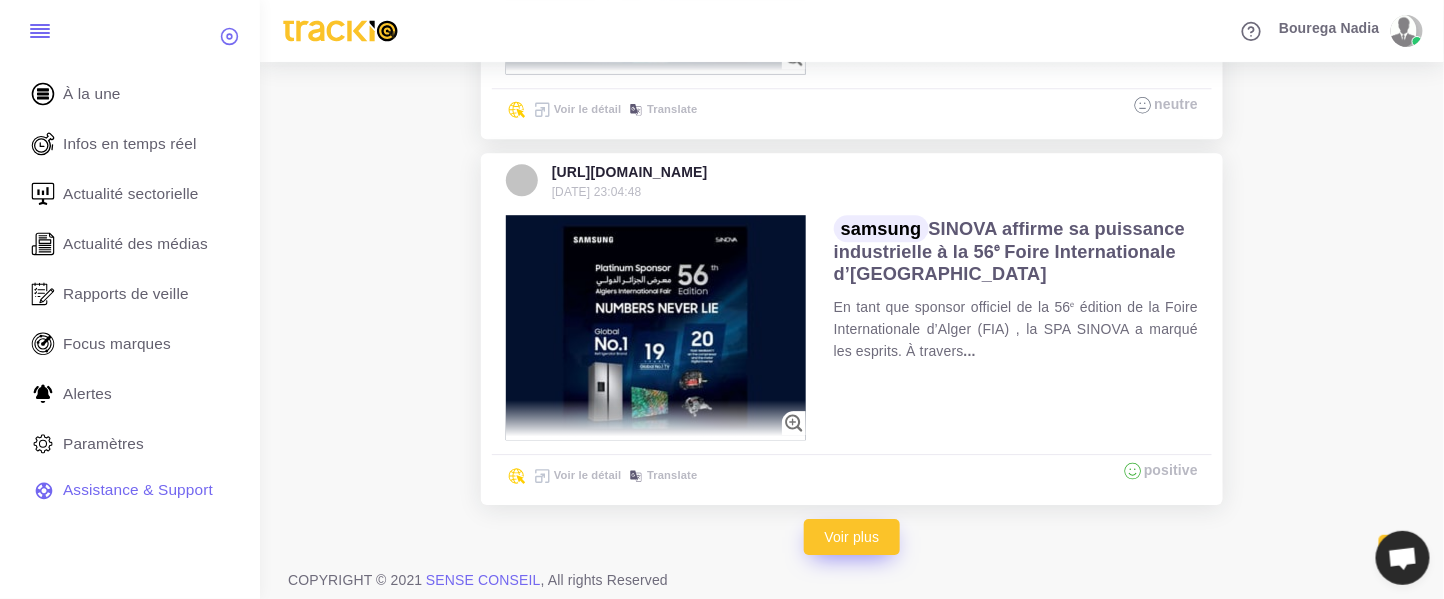 click on "Voir plus" at bounding box center (852, 537) 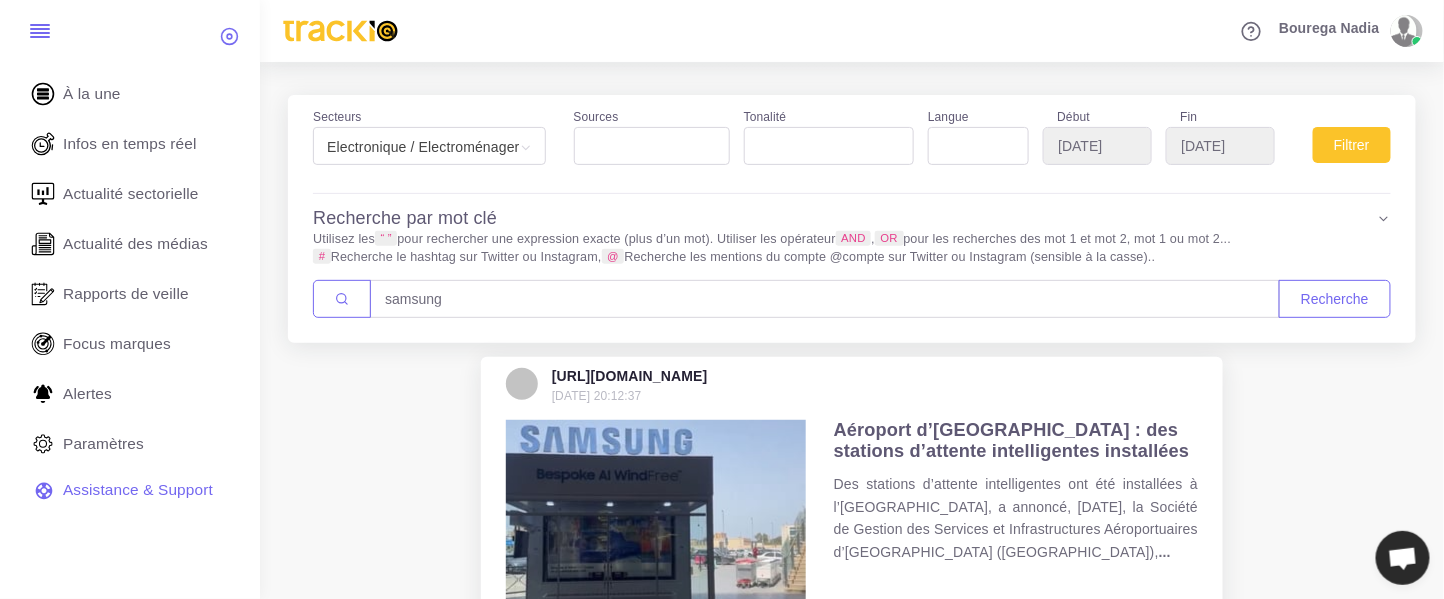 scroll, scrollTop: 267, scrollLeft: 0, axis: vertical 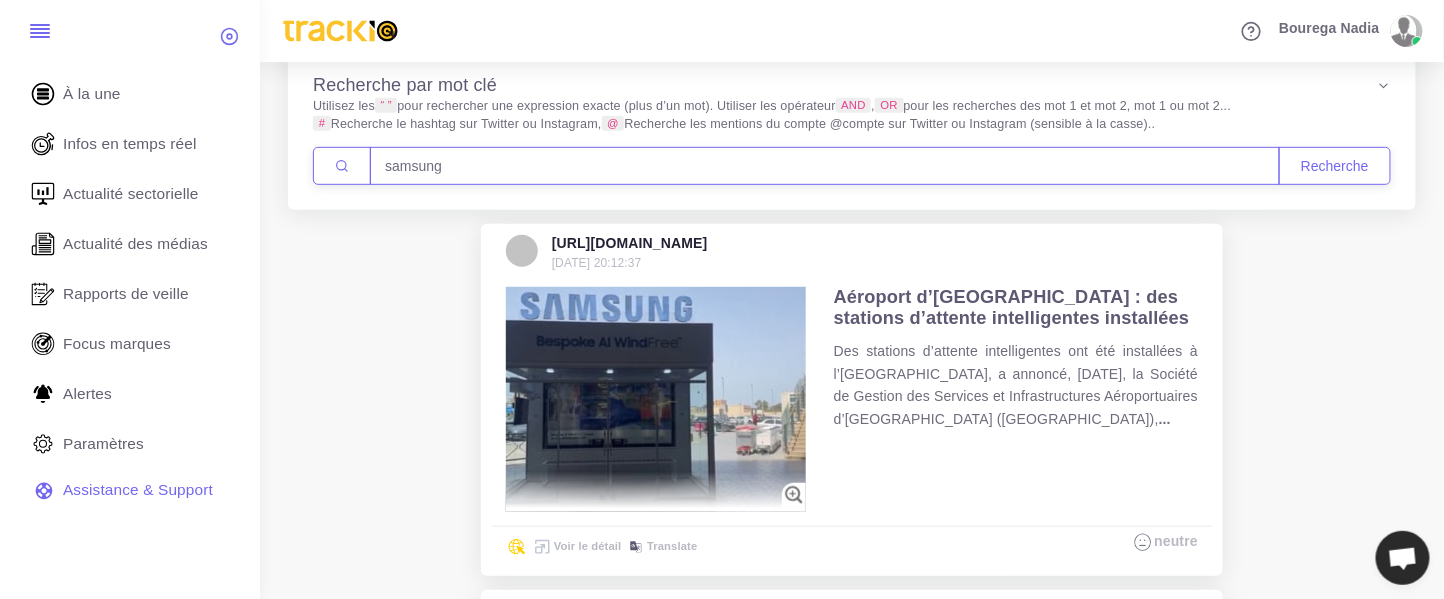drag, startPoint x: 477, startPoint y: 168, endPoint x: 371, endPoint y: 167, distance: 106.004715 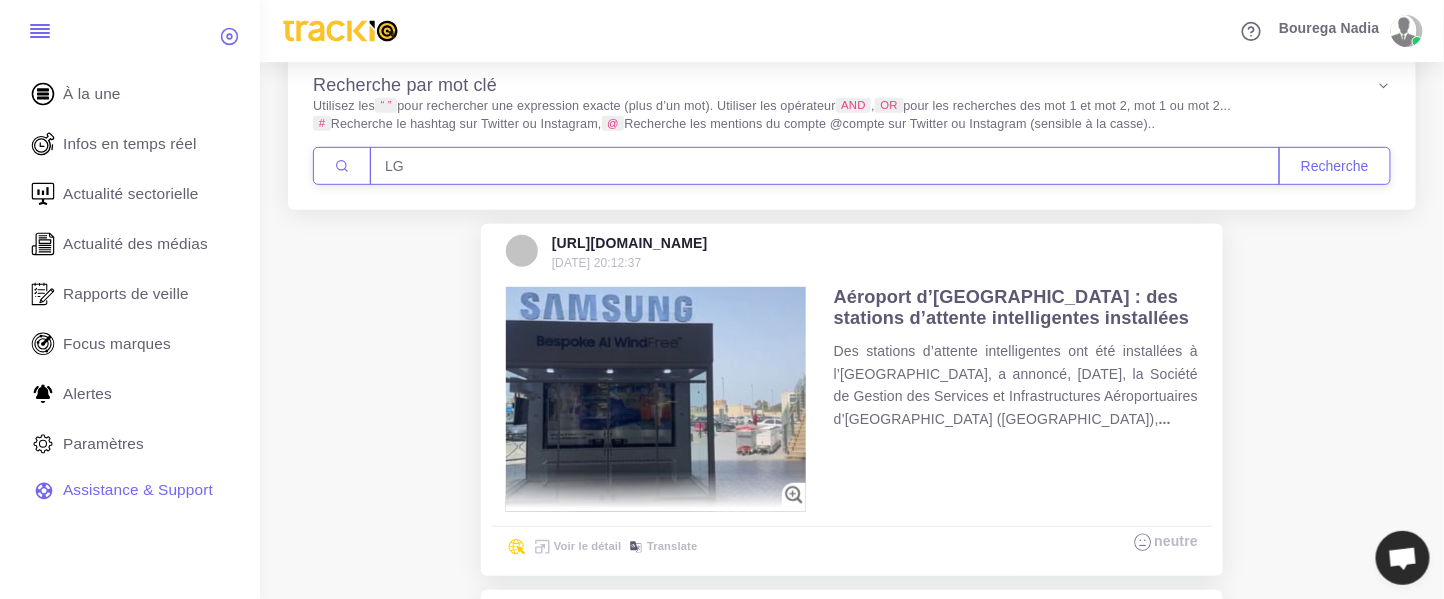 type on "LG" 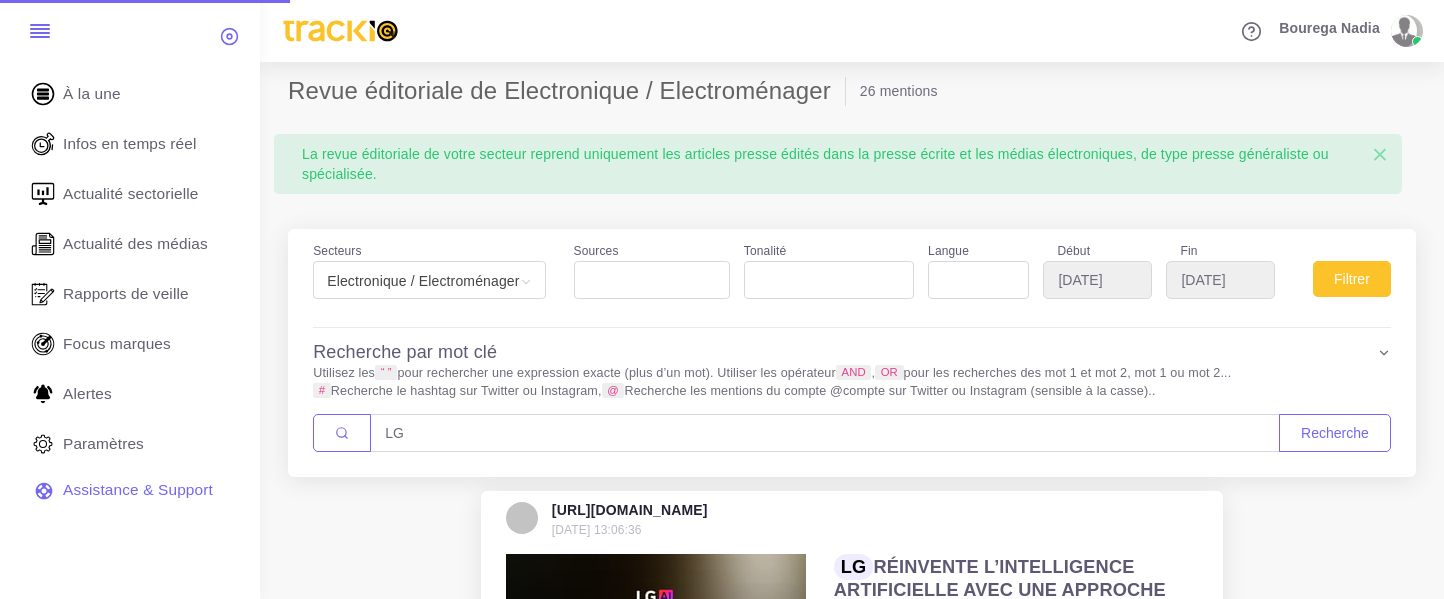 select 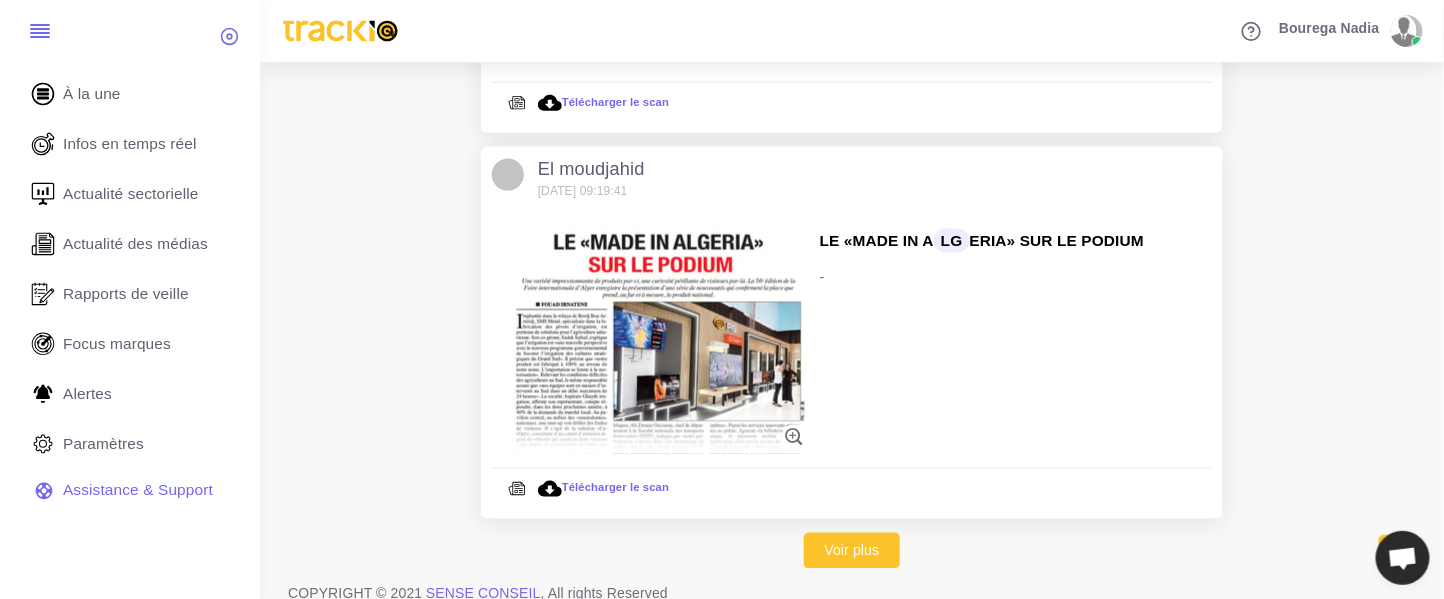 scroll, scrollTop: 3345, scrollLeft: 0, axis: vertical 